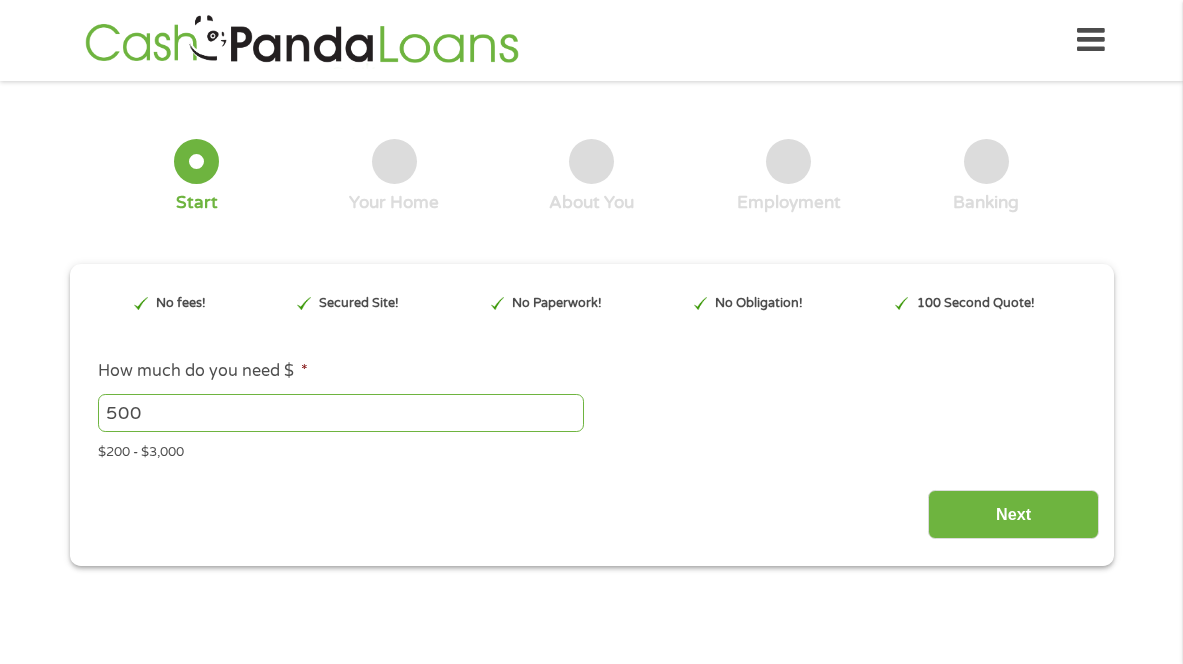 scroll, scrollTop: 0, scrollLeft: 0, axis: both 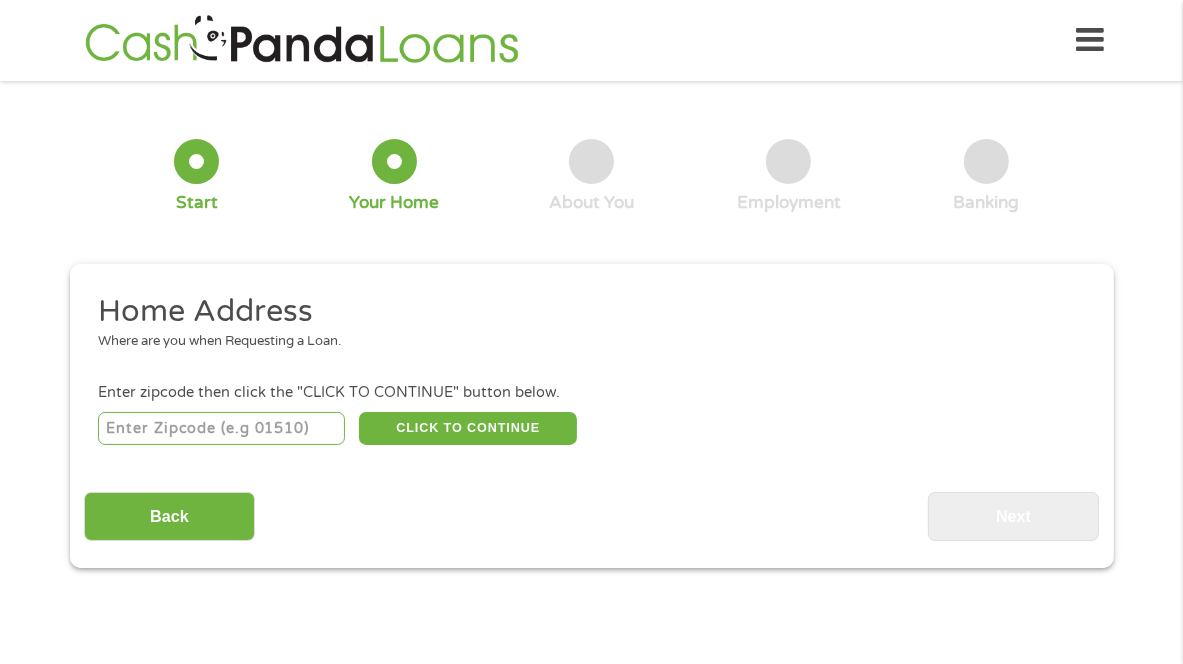 click at bounding box center (221, 429) 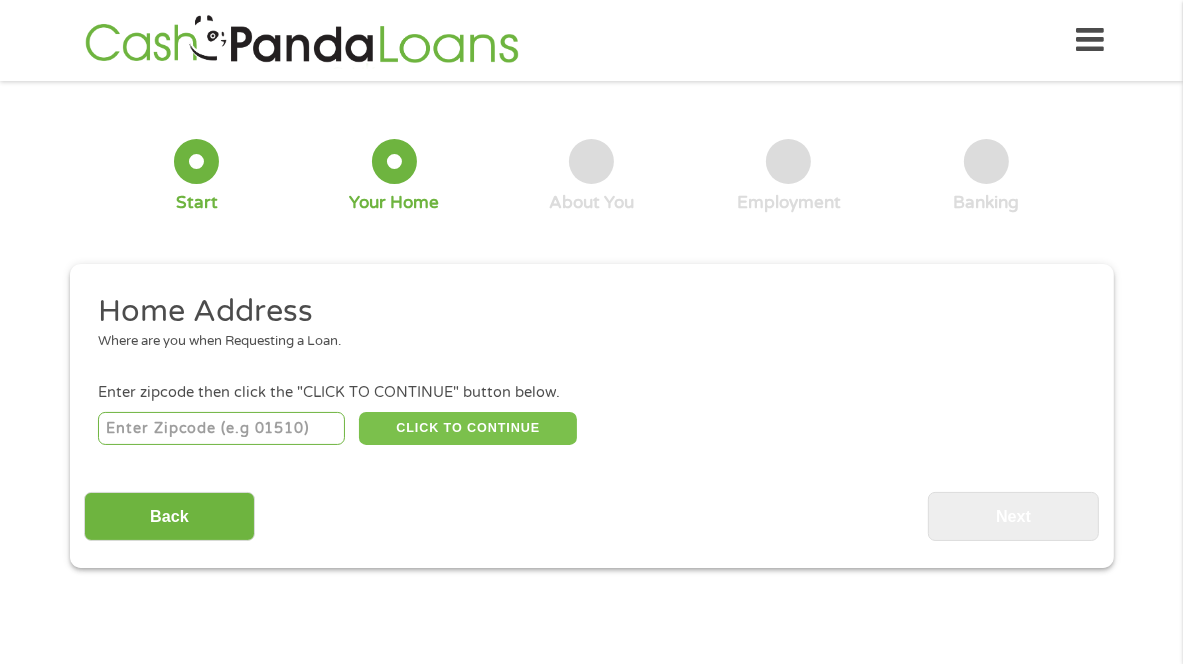 type on "[POSTAL_CODE]" 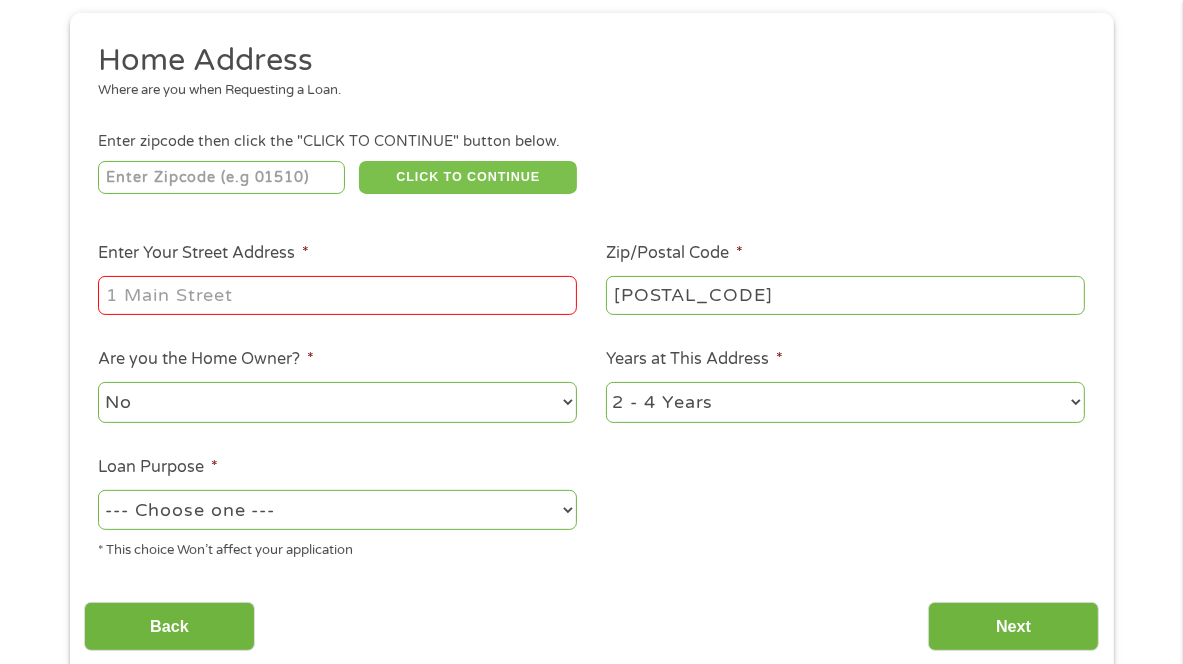 scroll, scrollTop: 300, scrollLeft: 0, axis: vertical 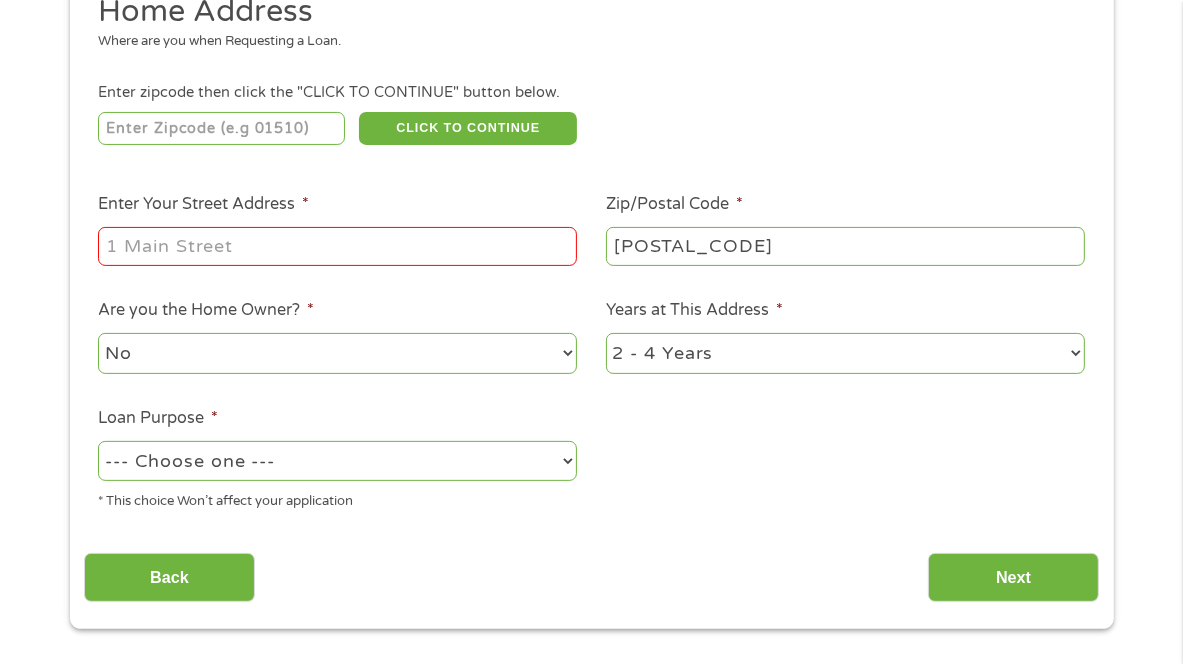 click on "Enter Your Street Address *" at bounding box center (337, 246) 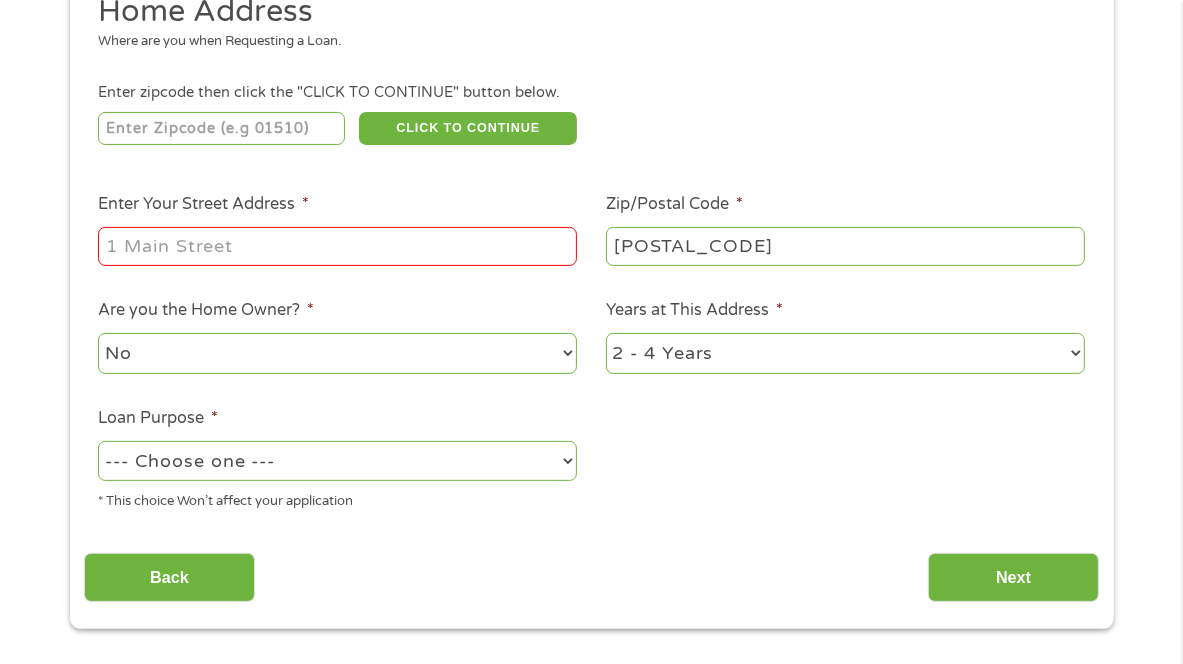 type on "[NUMBER] [STREET]. Apt. [NUMBER]" 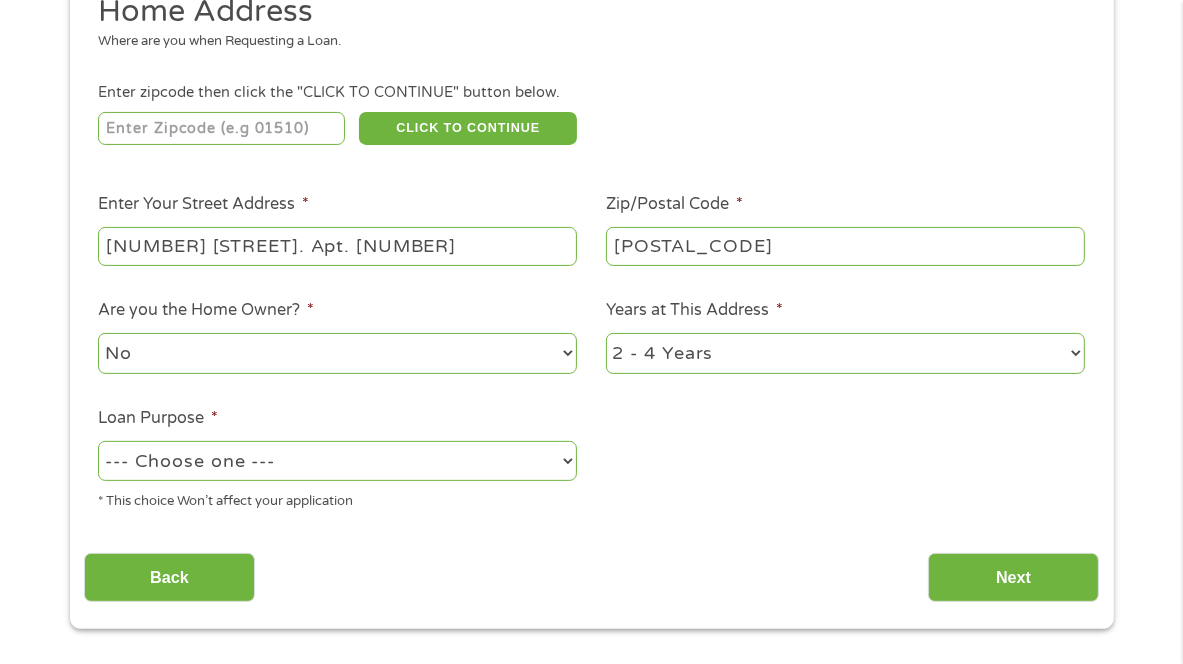 click on "1 Year or less 1 - 2 Years 2 - 4 Years Over 4 Years" at bounding box center [845, 353] 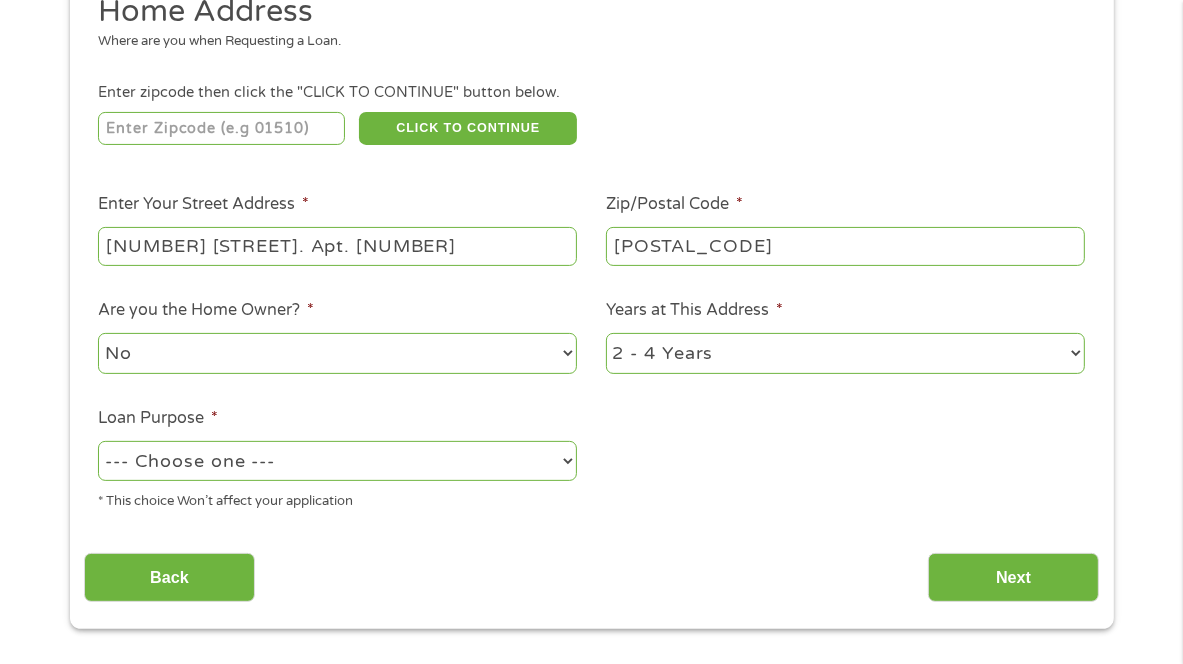 click on "1 Year or less 1 - 2 Years 2 - 4 Years Over 4 Years" at bounding box center (845, 353) 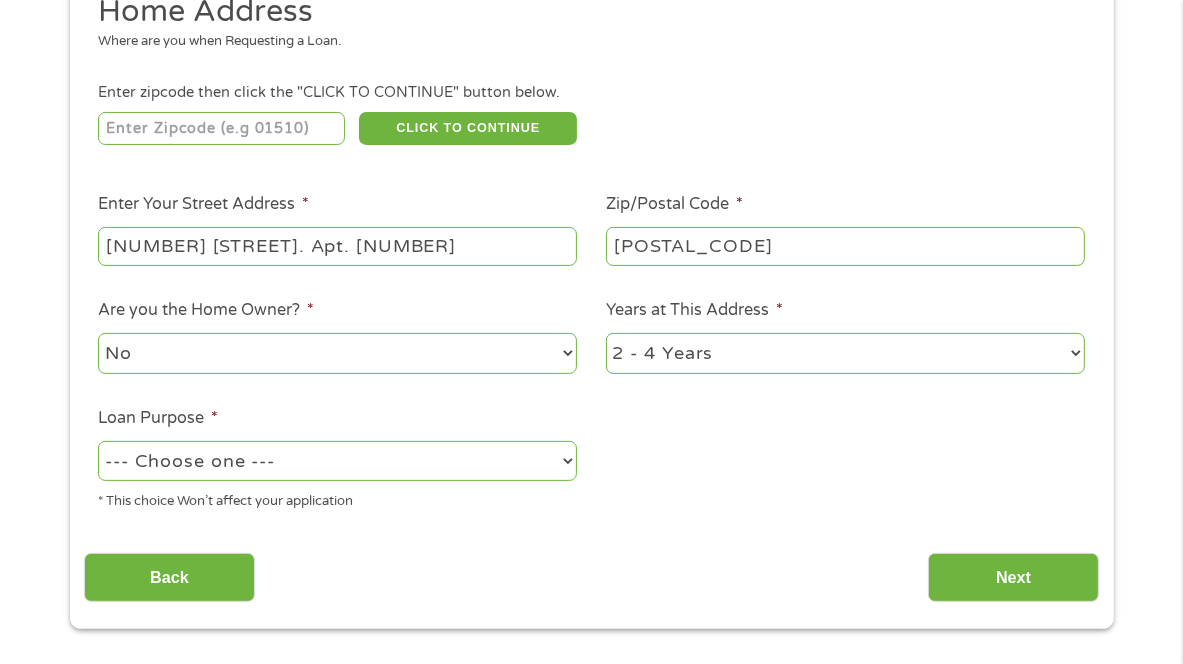 click on "--- Choose one --- Pay Bills Debt Consolidation Home Improvement Major Purchase Car Loan Short Term Cash Medical Expenses Other" at bounding box center (337, 461) 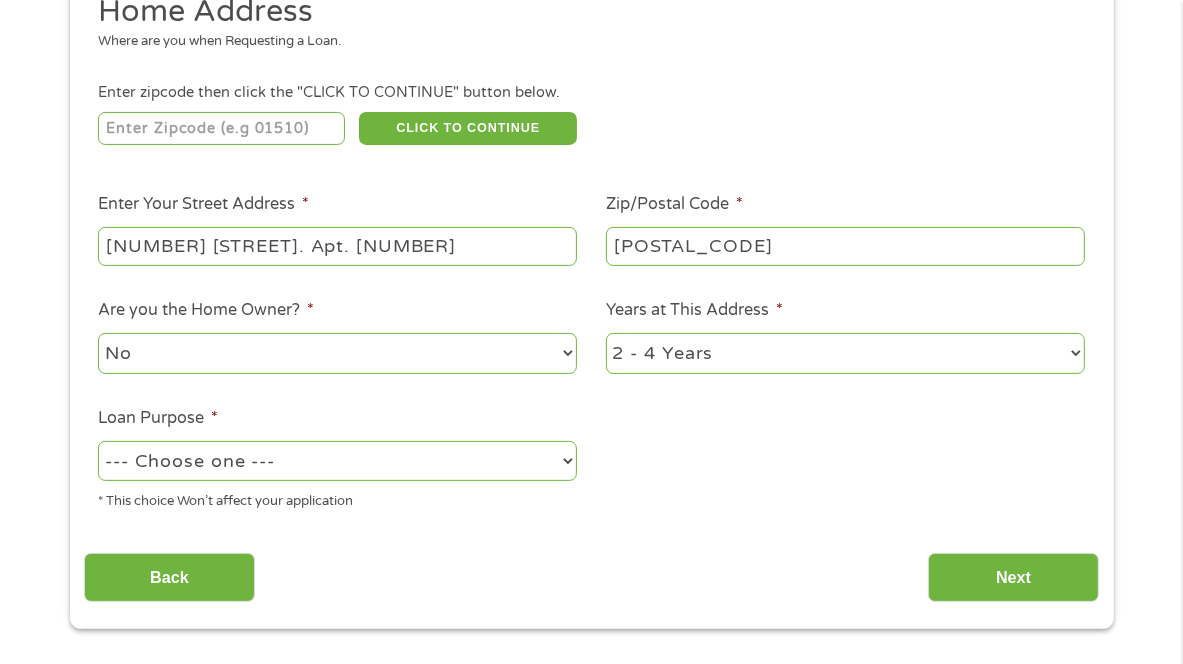 select on "shorttermcash" 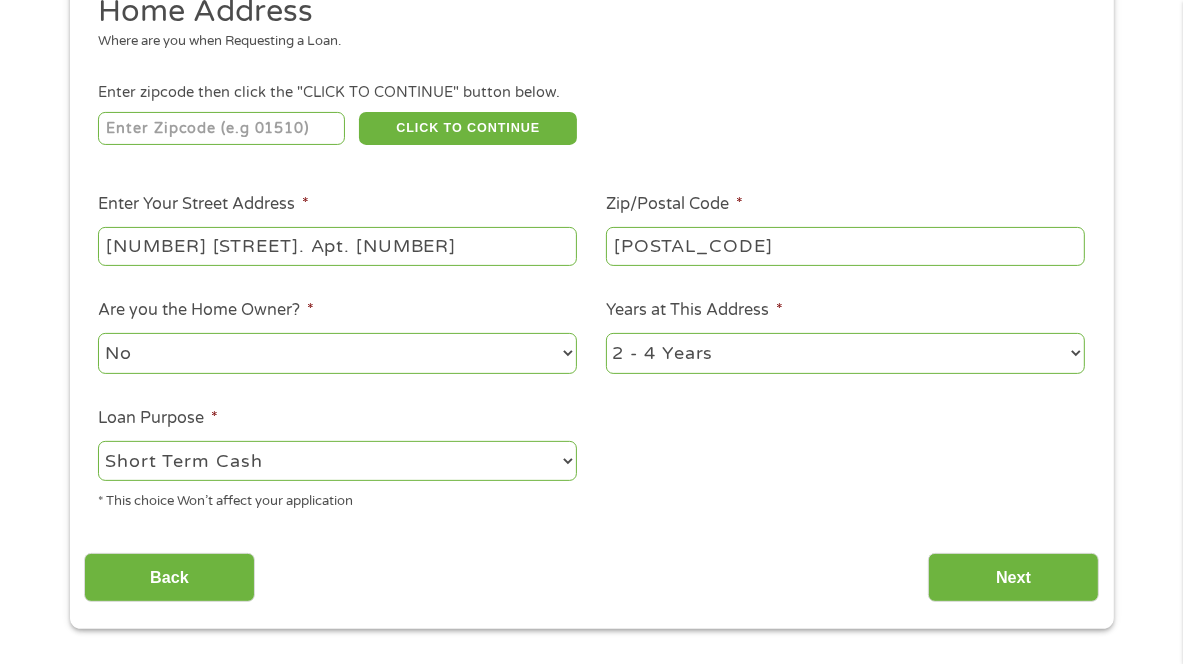 click on "--- Choose one --- Pay Bills Debt Consolidation Home Improvement Major Purchase Car Loan Short Term Cash Medical Expenses Other" at bounding box center [337, 461] 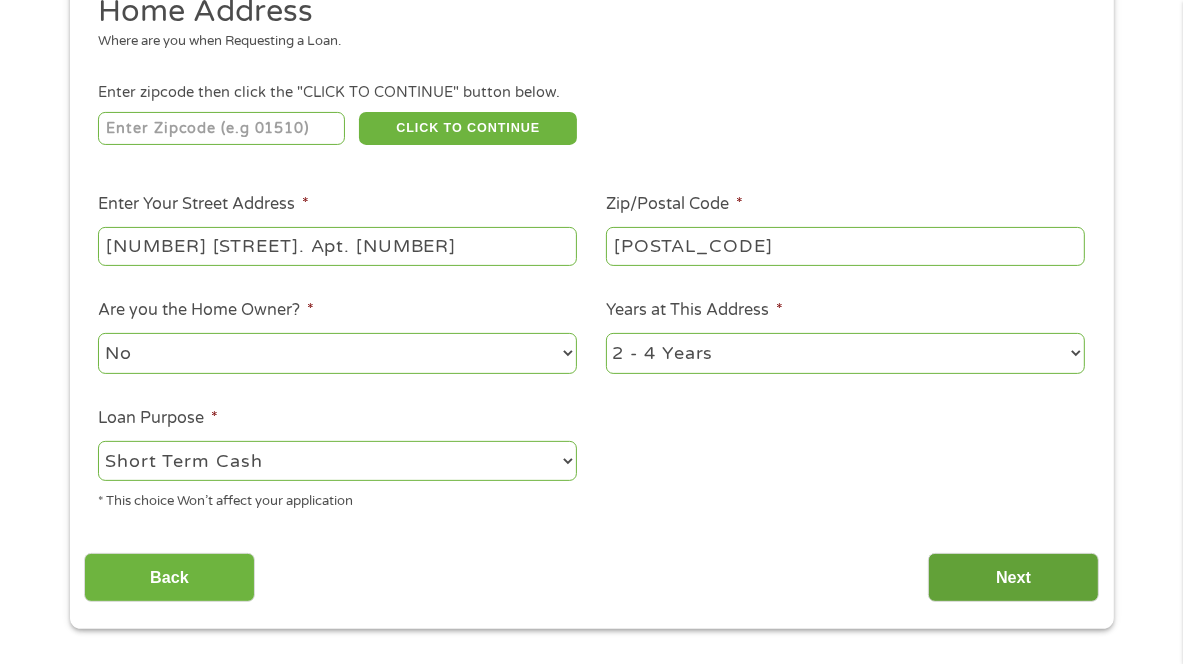 click on "Next" at bounding box center [1013, 577] 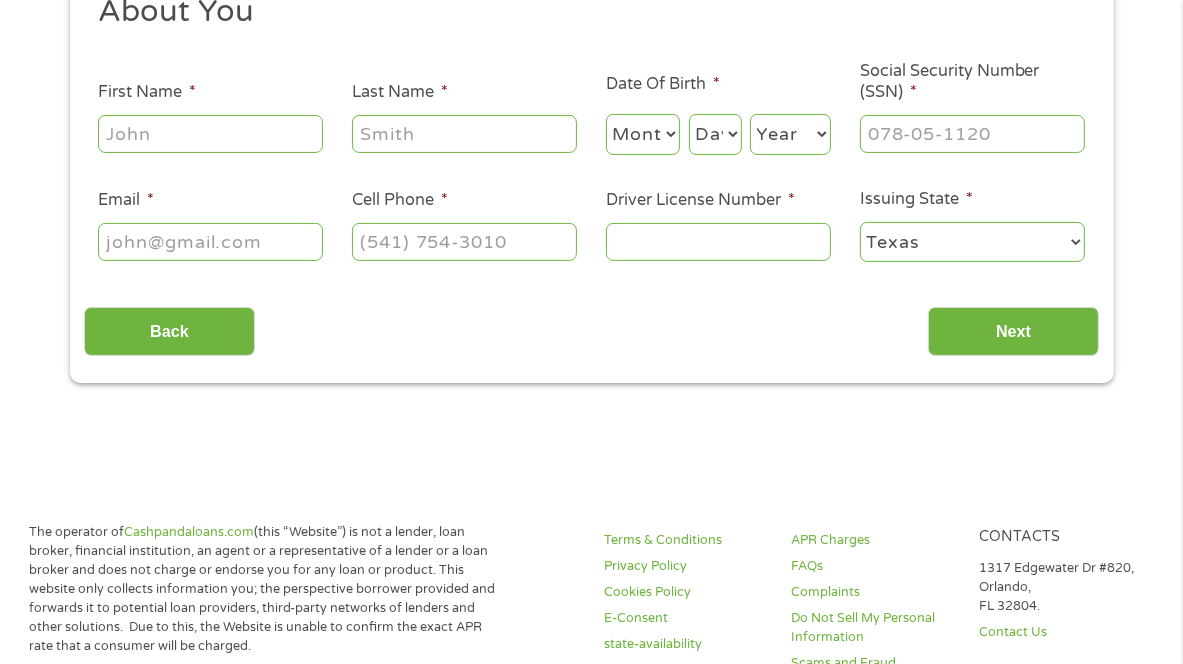 scroll, scrollTop: 8, scrollLeft: 8, axis: both 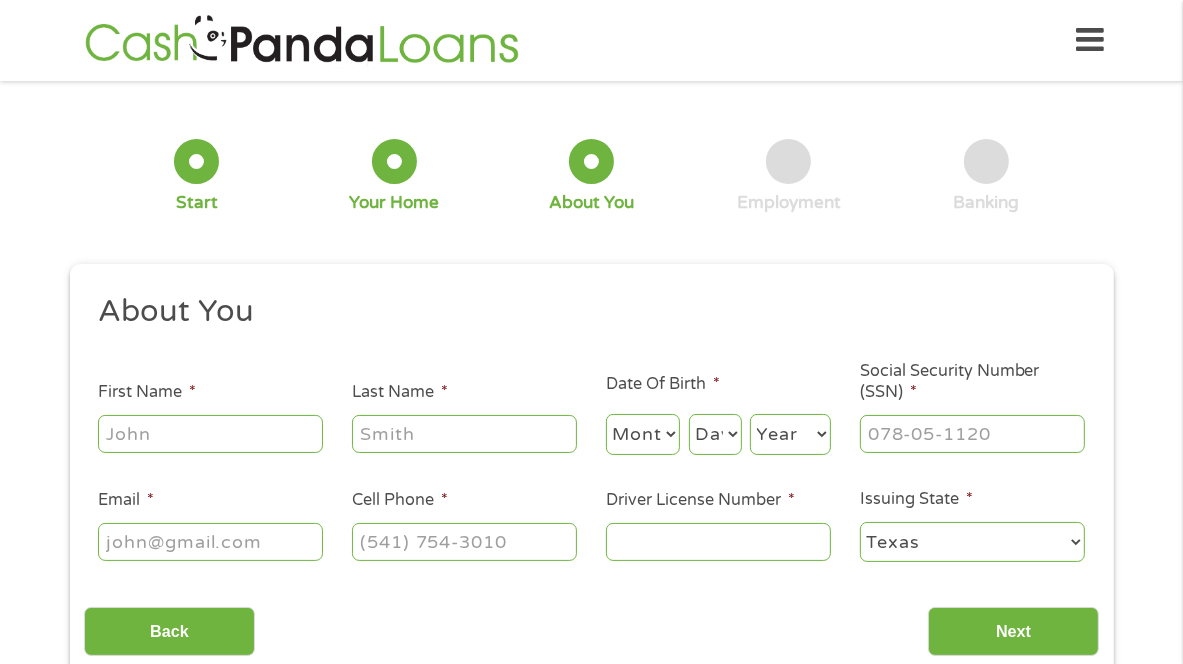 click on "First Name *" at bounding box center [210, 434] 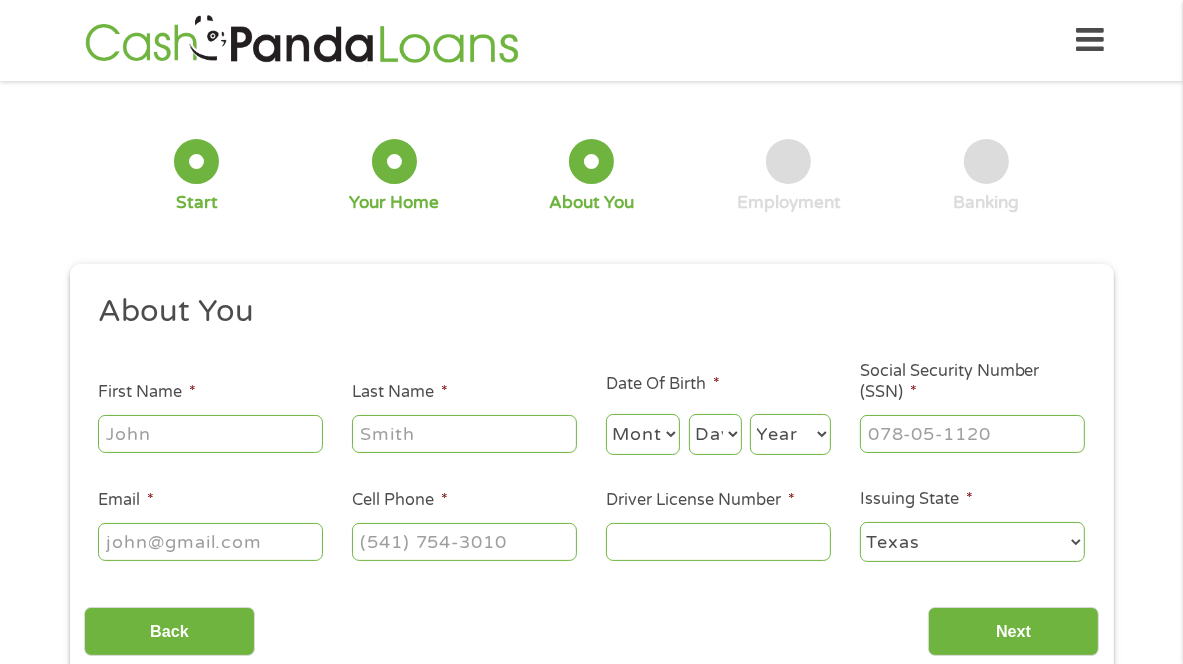 type on "[LAST]" 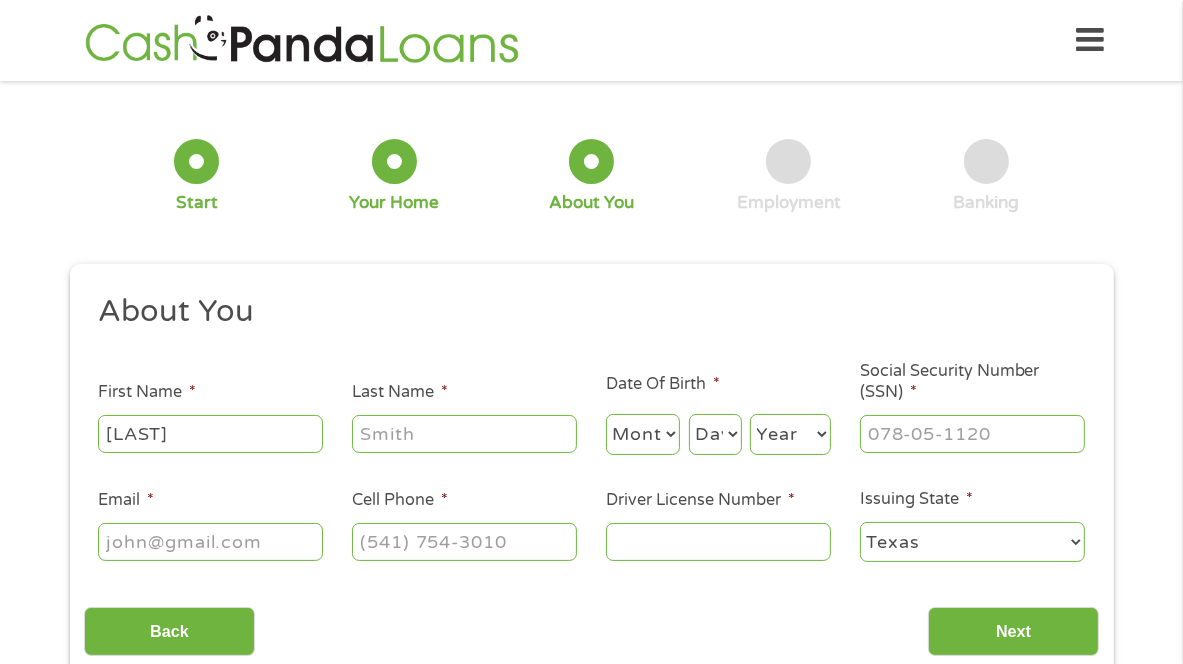 type on "[LAST]" 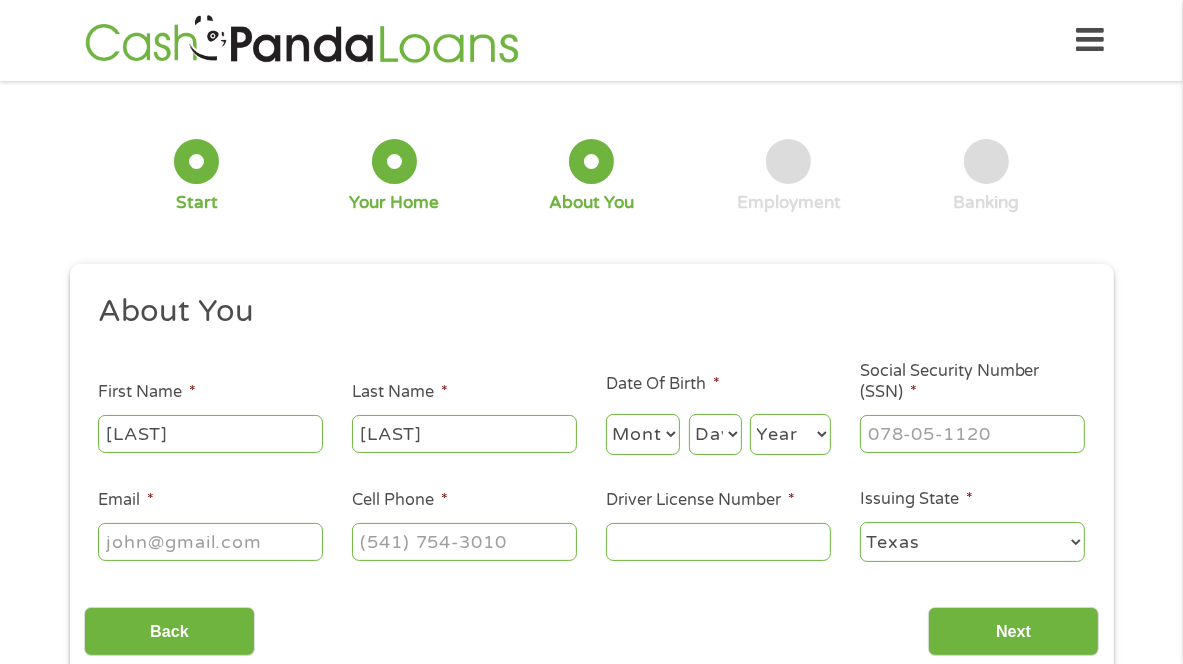 select on "11" 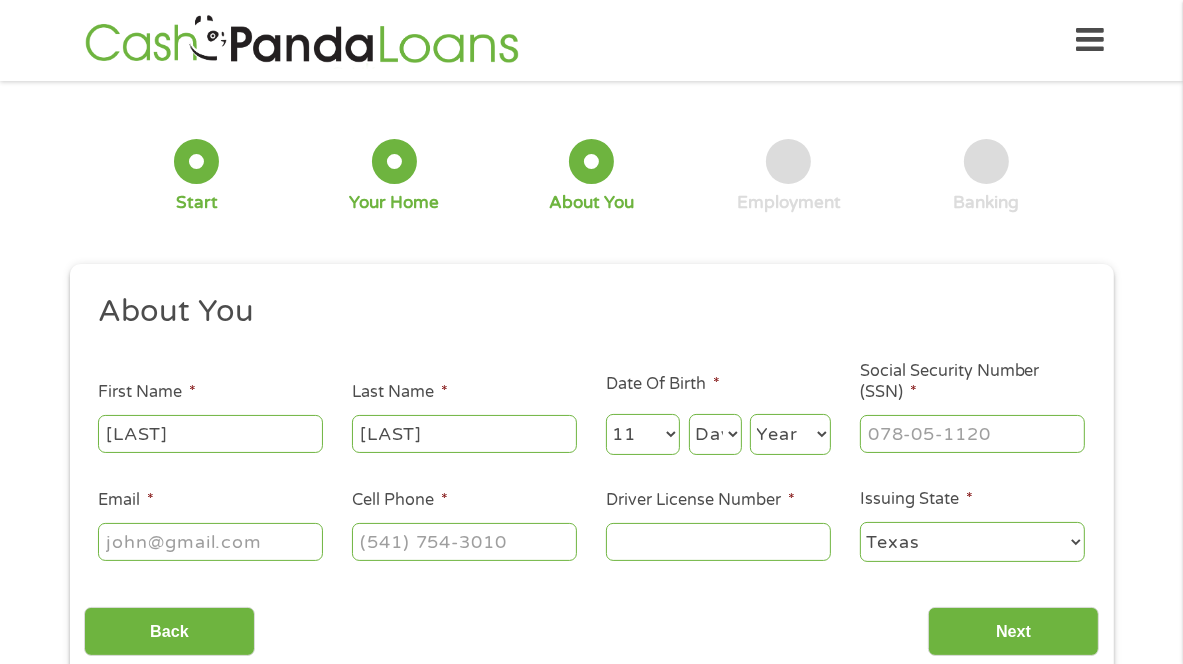 select on "22" 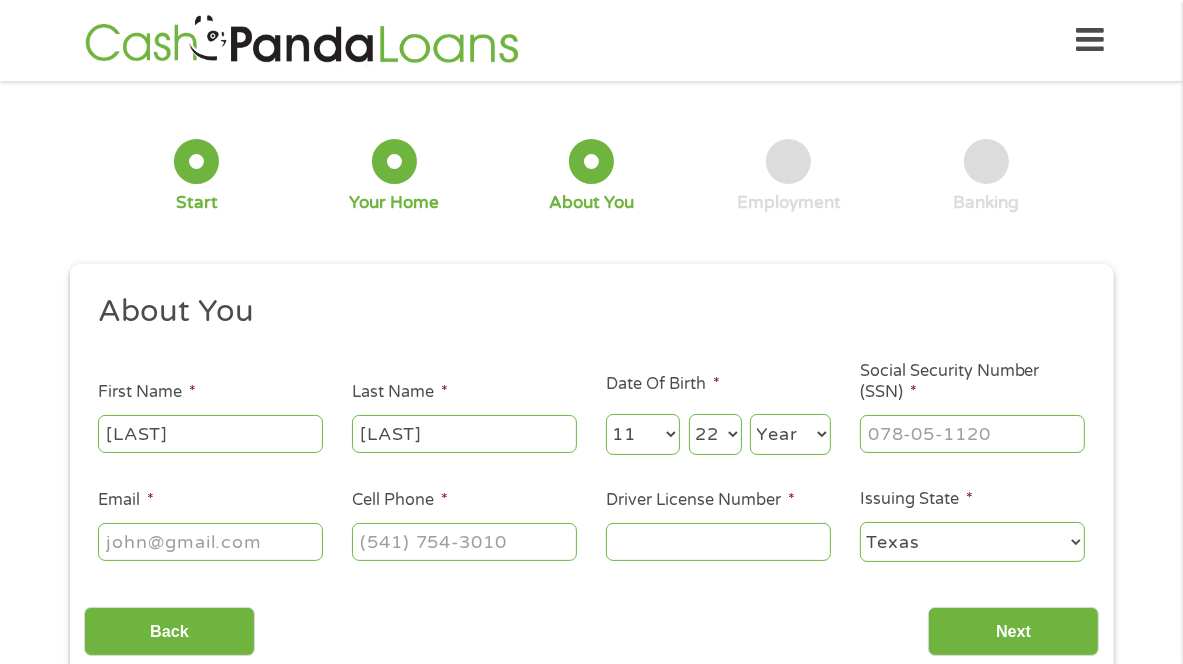 select on "1996" 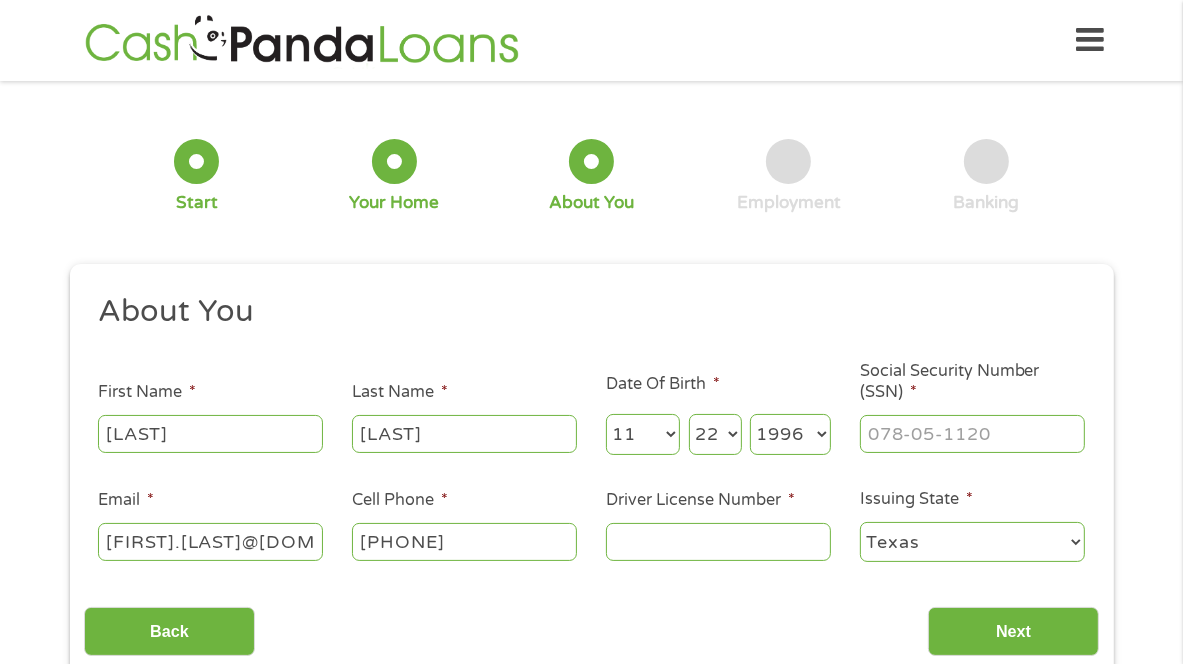 type on "[PHONE]" 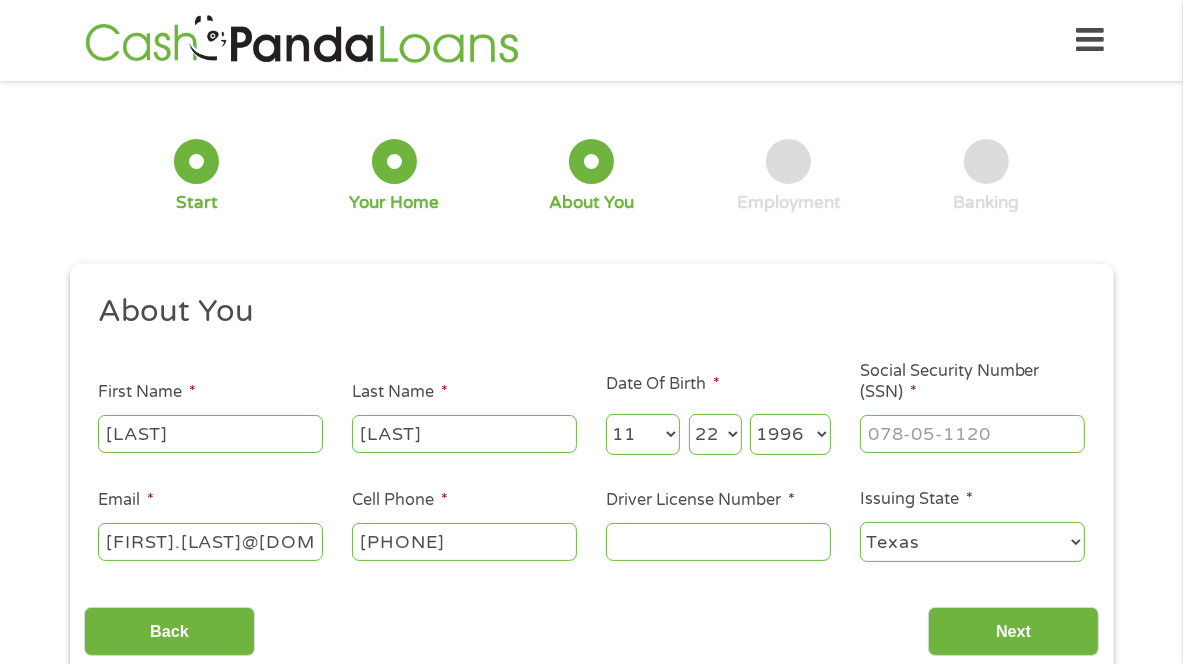 click on "[FIRST].[LAST]@[DOMAIN]" at bounding box center [210, 542] 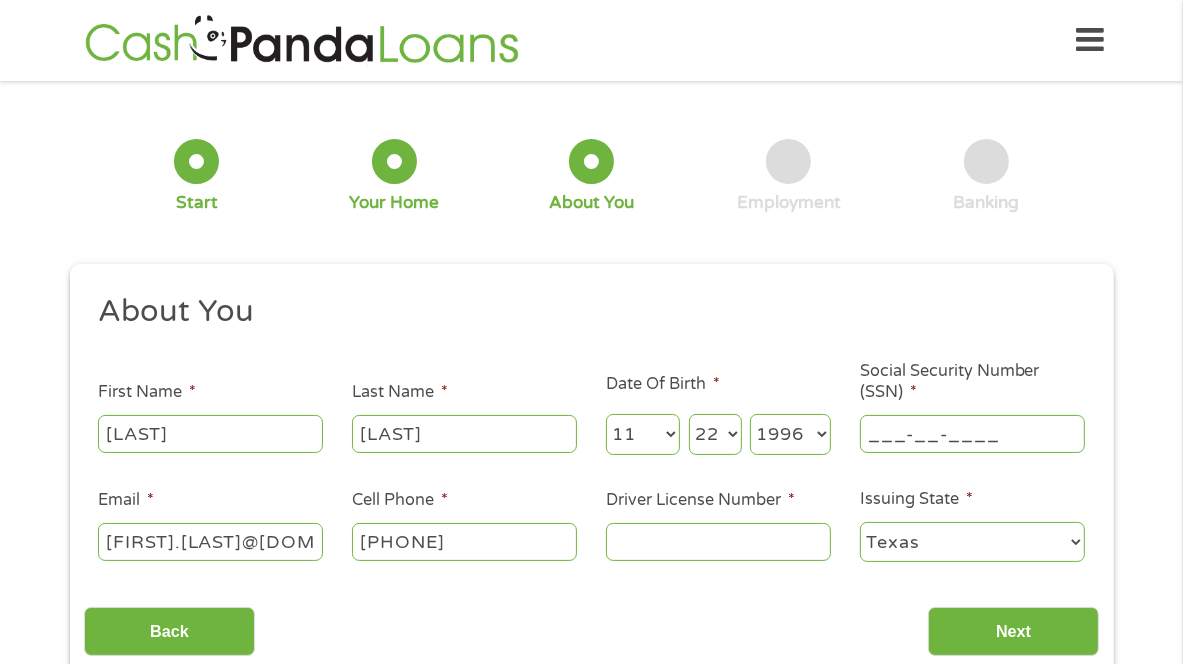 click on "___-__-____" at bounding box center (972, 434) 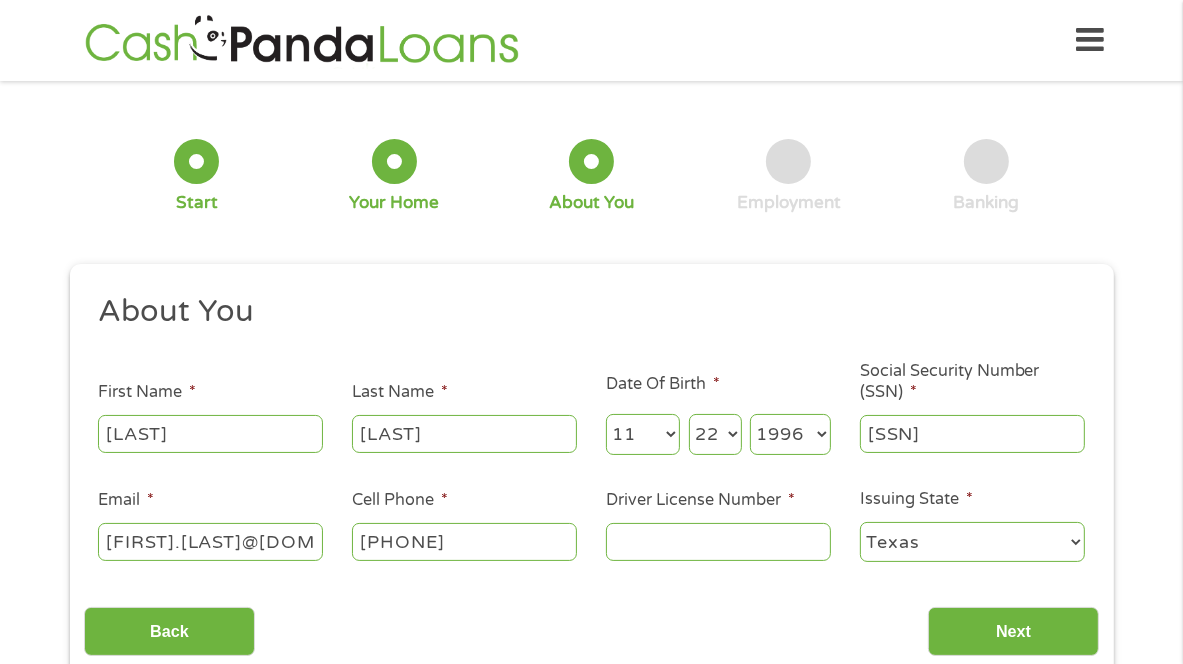 type on "[SSN]" 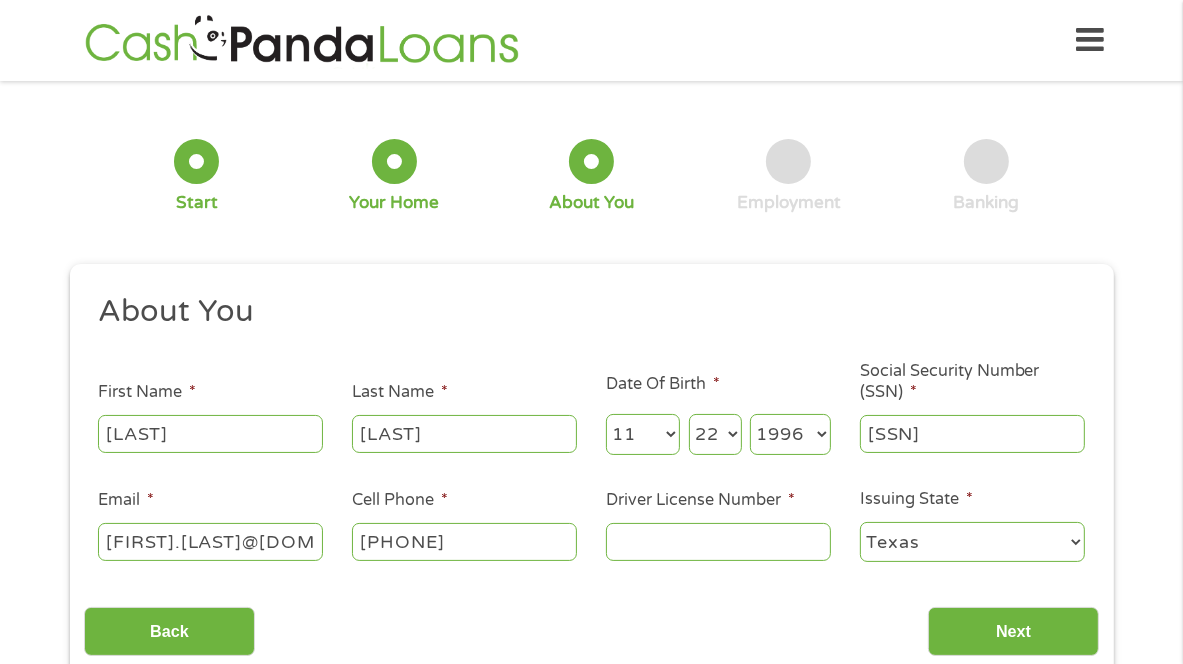 click on "Driver License Number *" at bounding box center (718, 542) 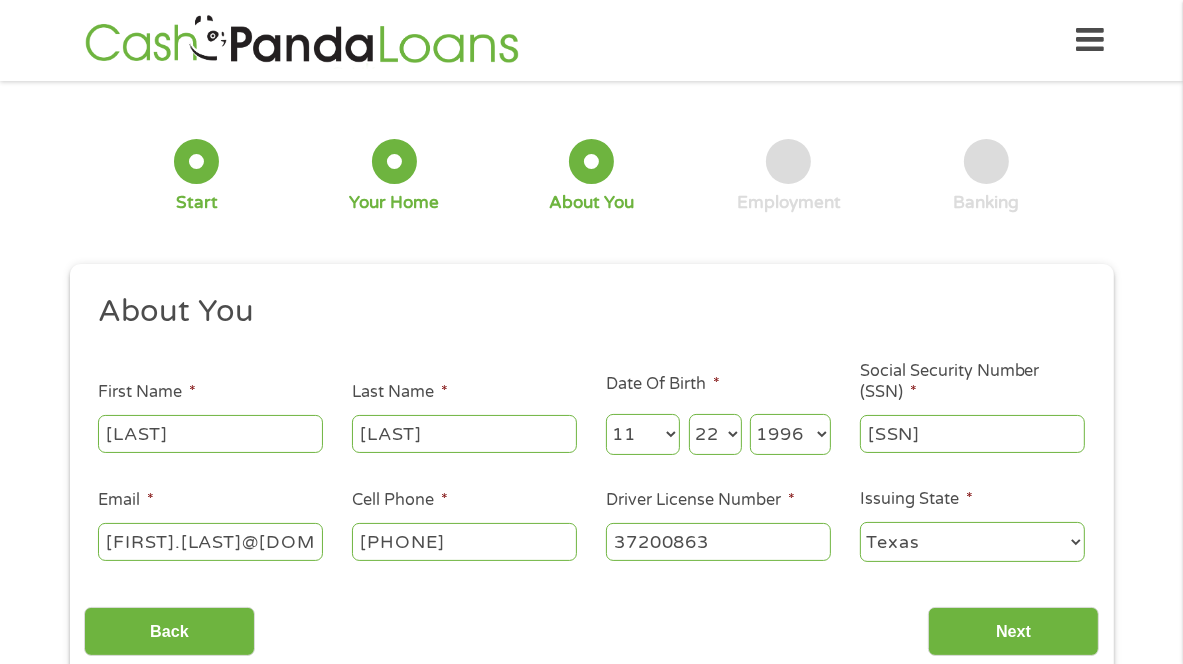 type on "37200863" 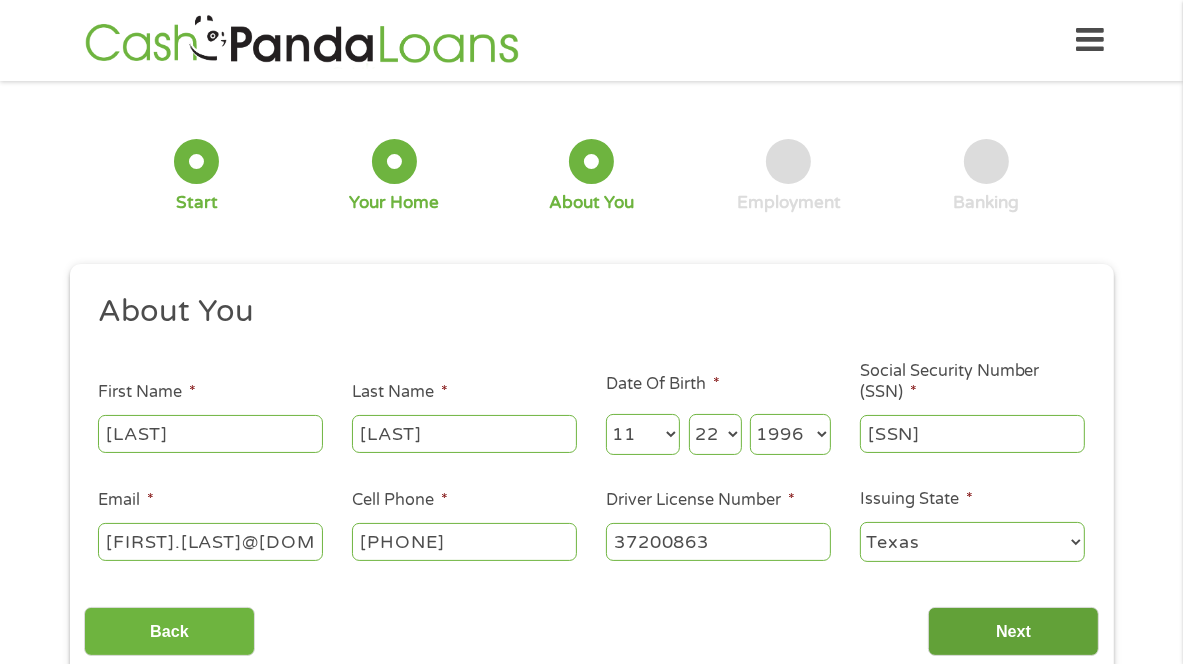 click on "Next" at bounding box center (1013, 631) 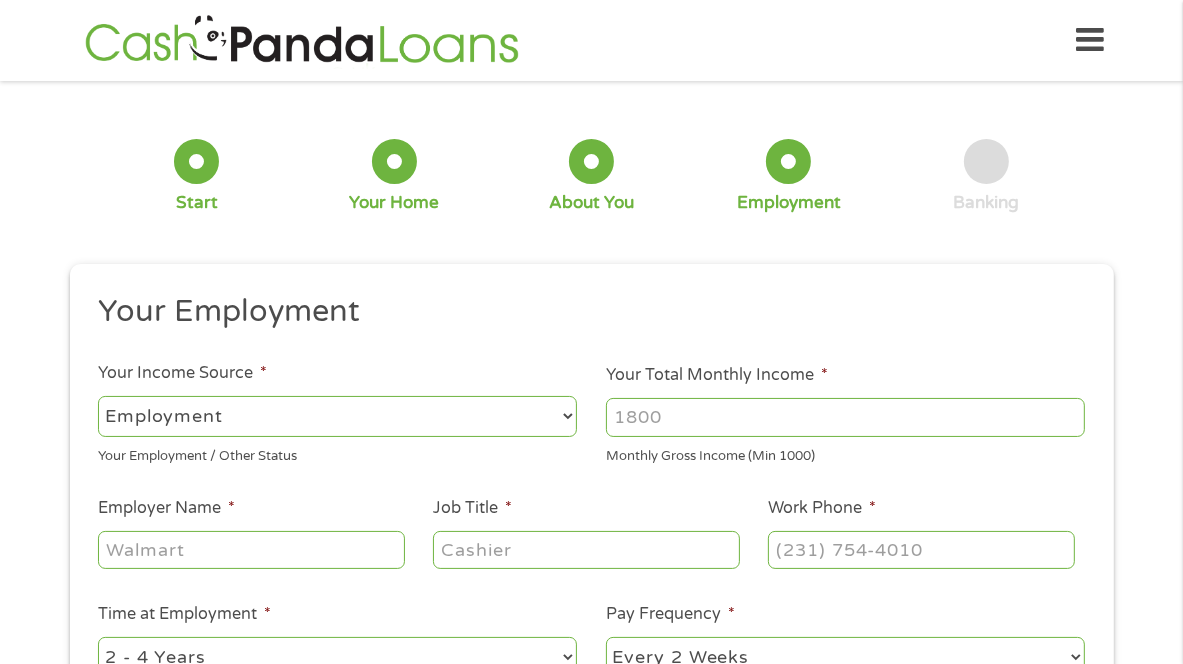 scroll, scrollTop: 8, scrollLeft: 8, axis: both 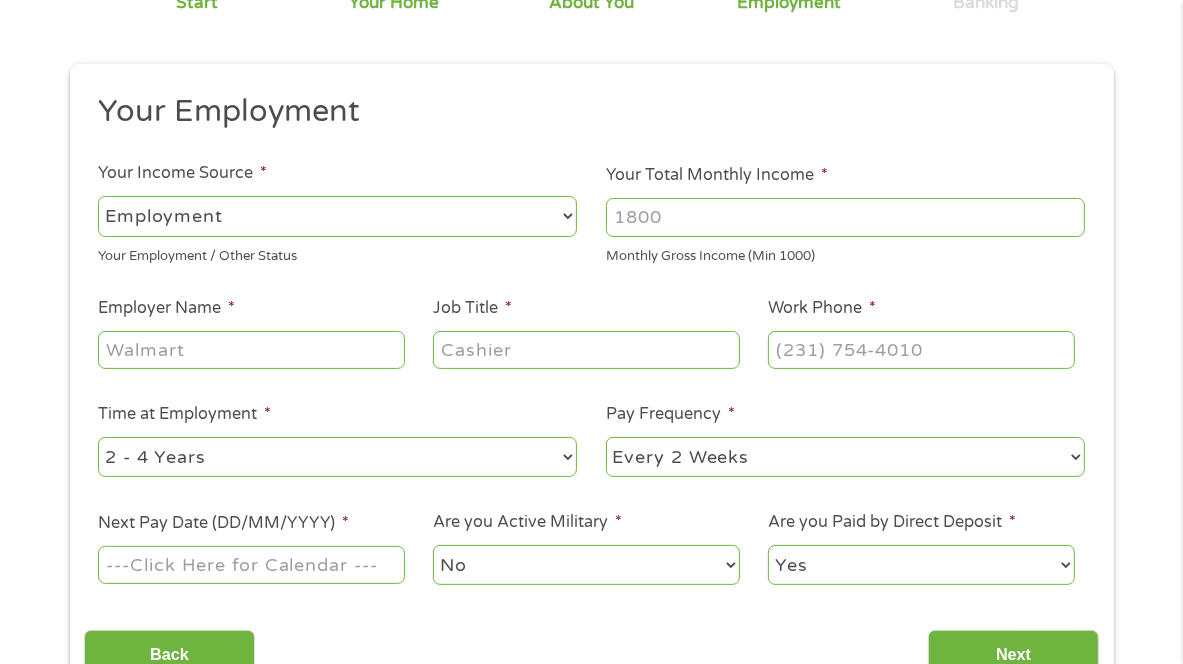 click on "Your Total Monthly Income *" at bounding box center (845, 217) 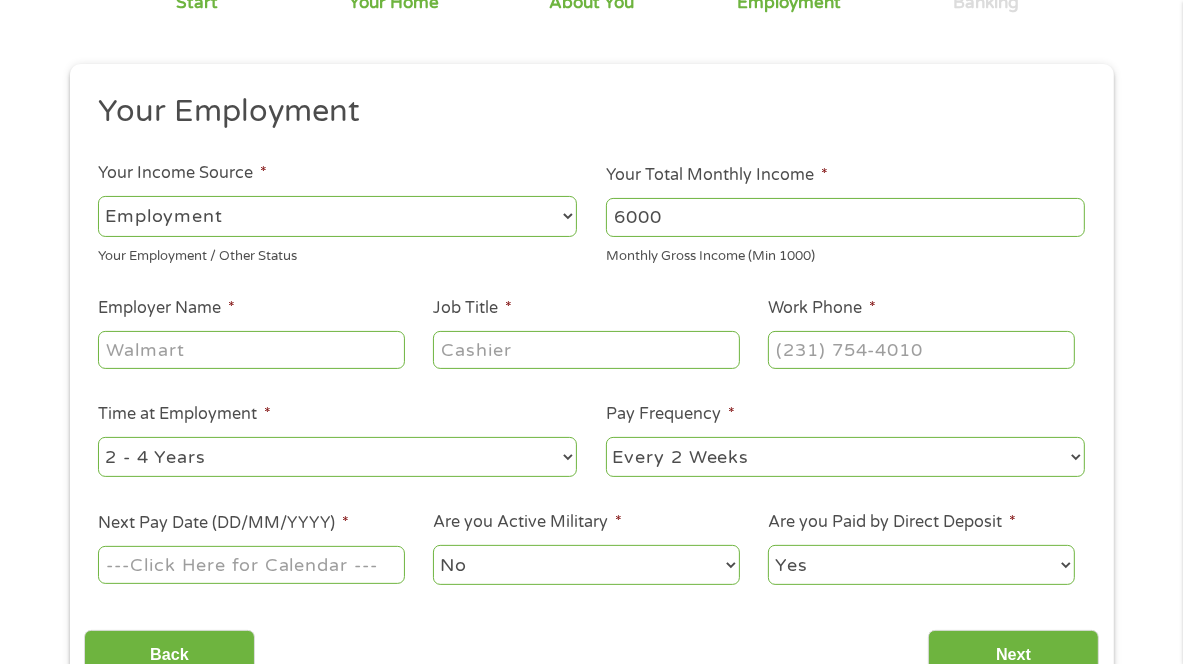 type on "6000" 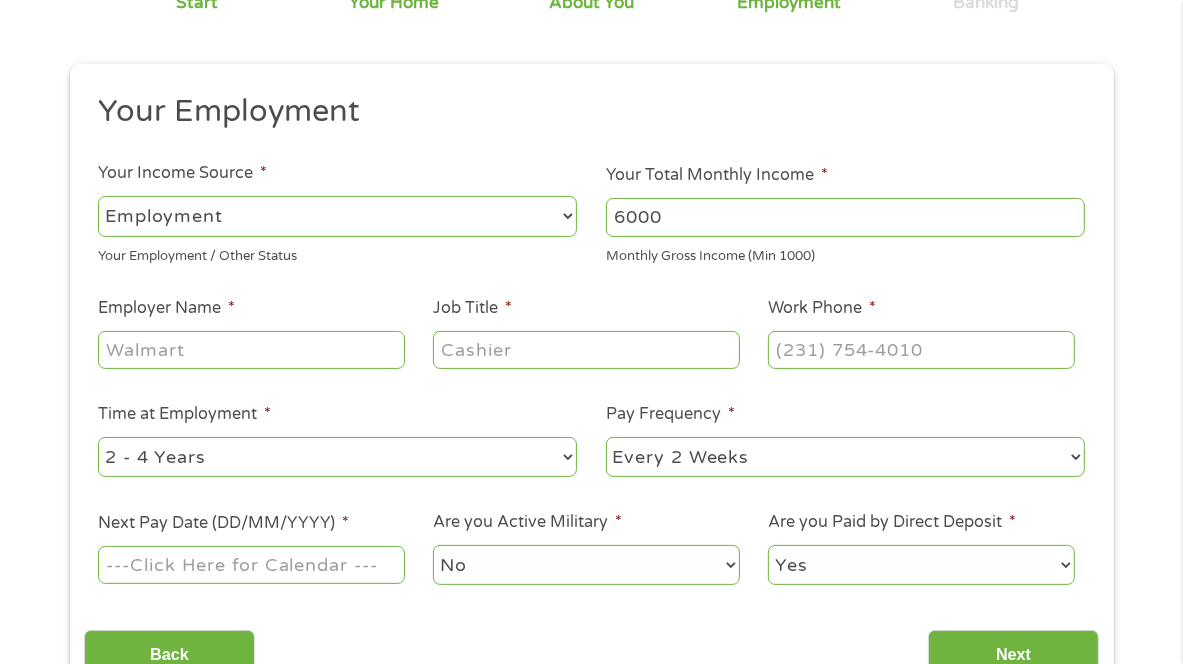 click on "Employer Name *" at bounding box center [251, 350] 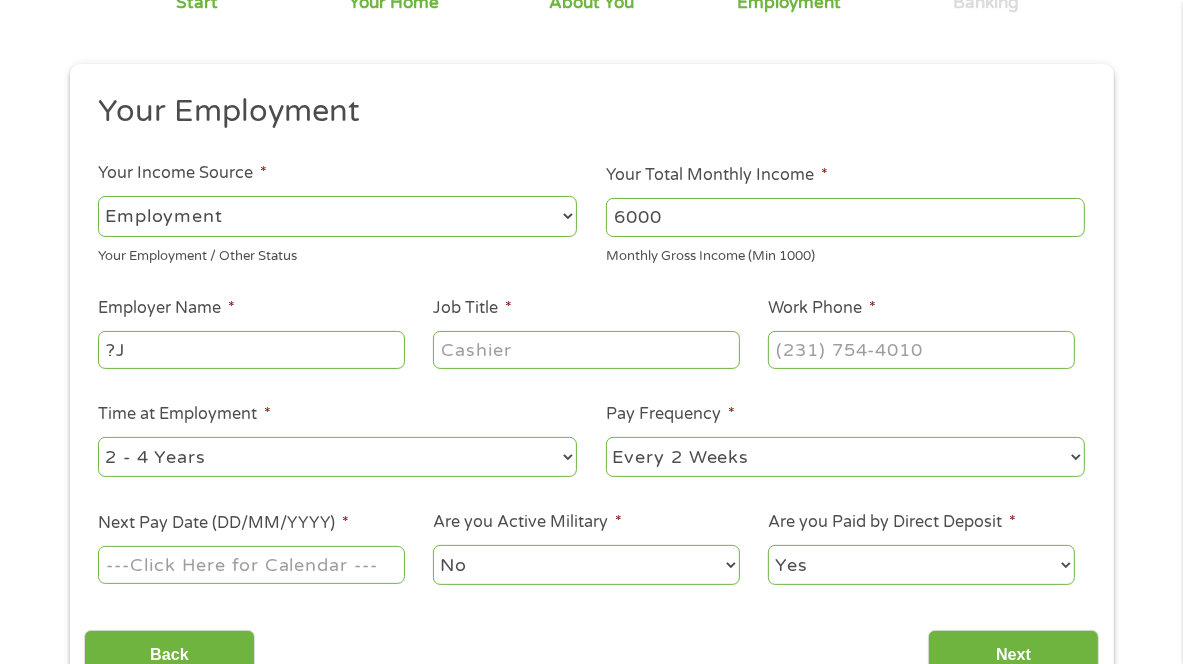 type on "?" 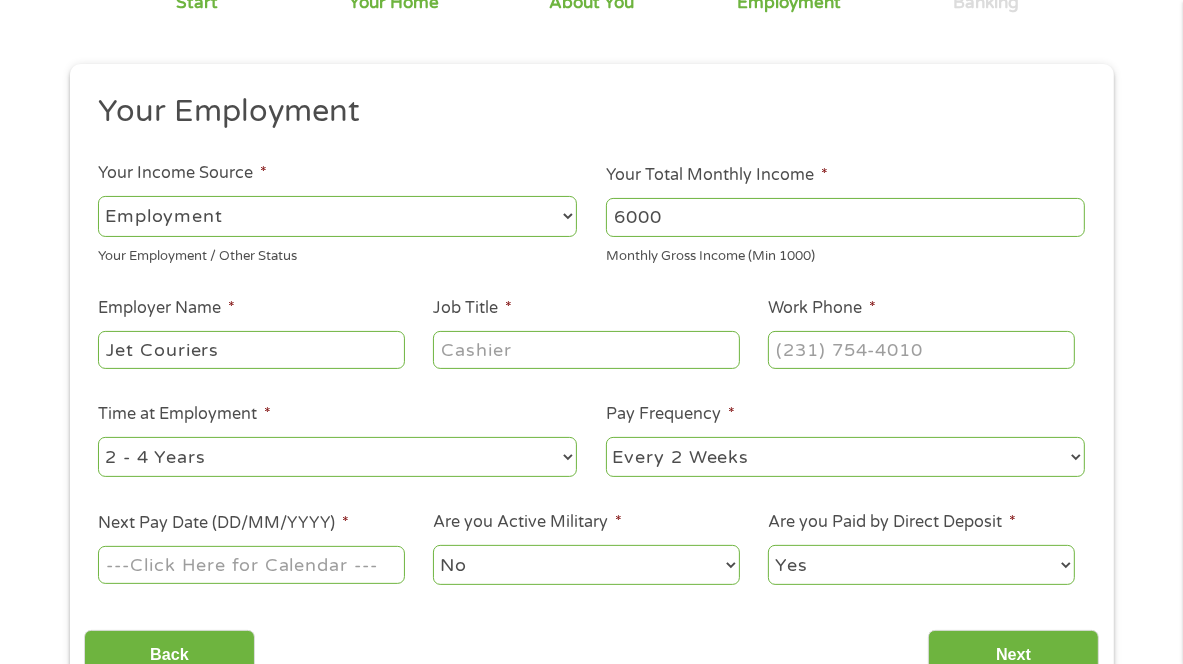 type on "Jet Couriers" 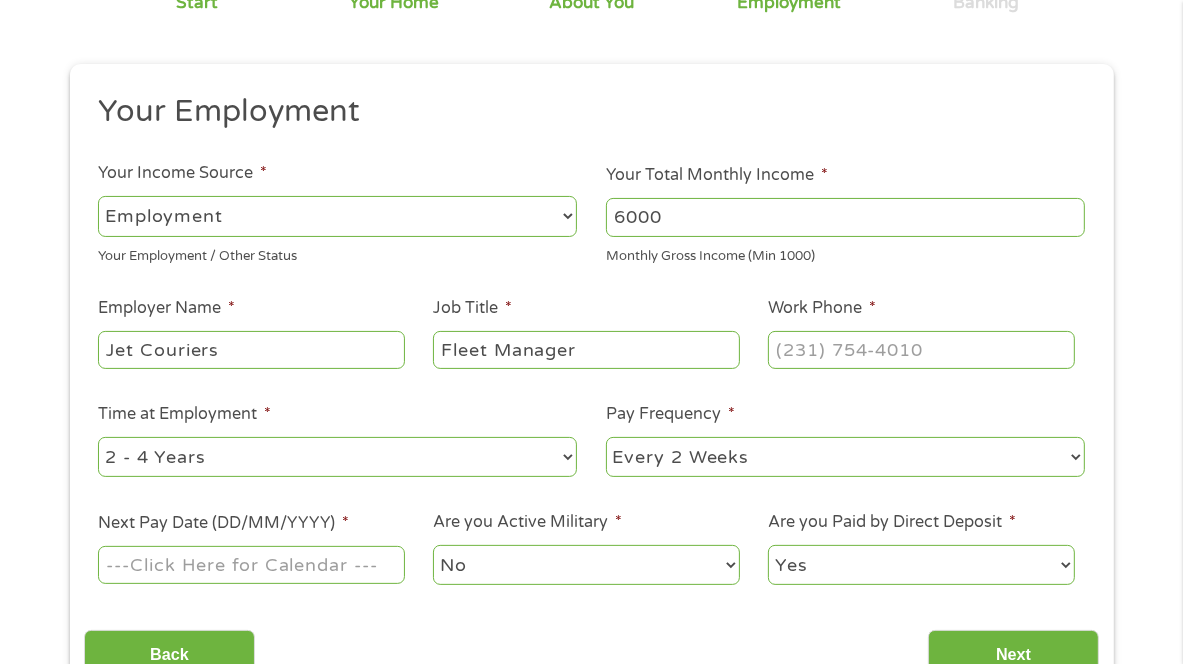 type on "Fleet Manager" 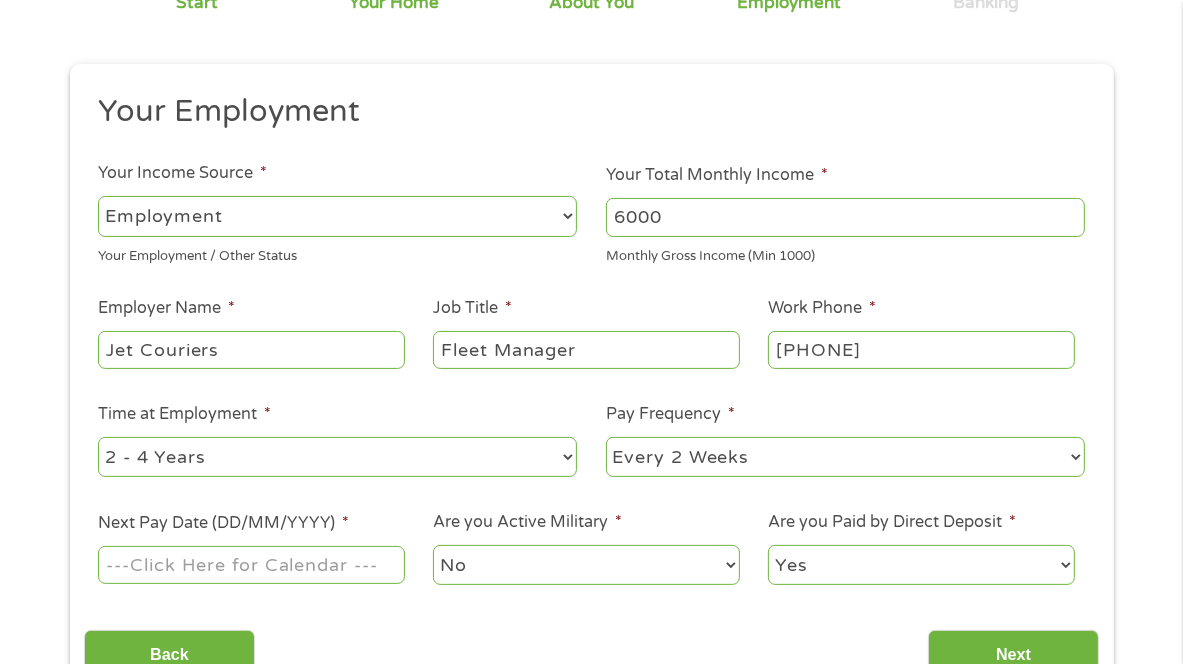 type on "[PHONE]" 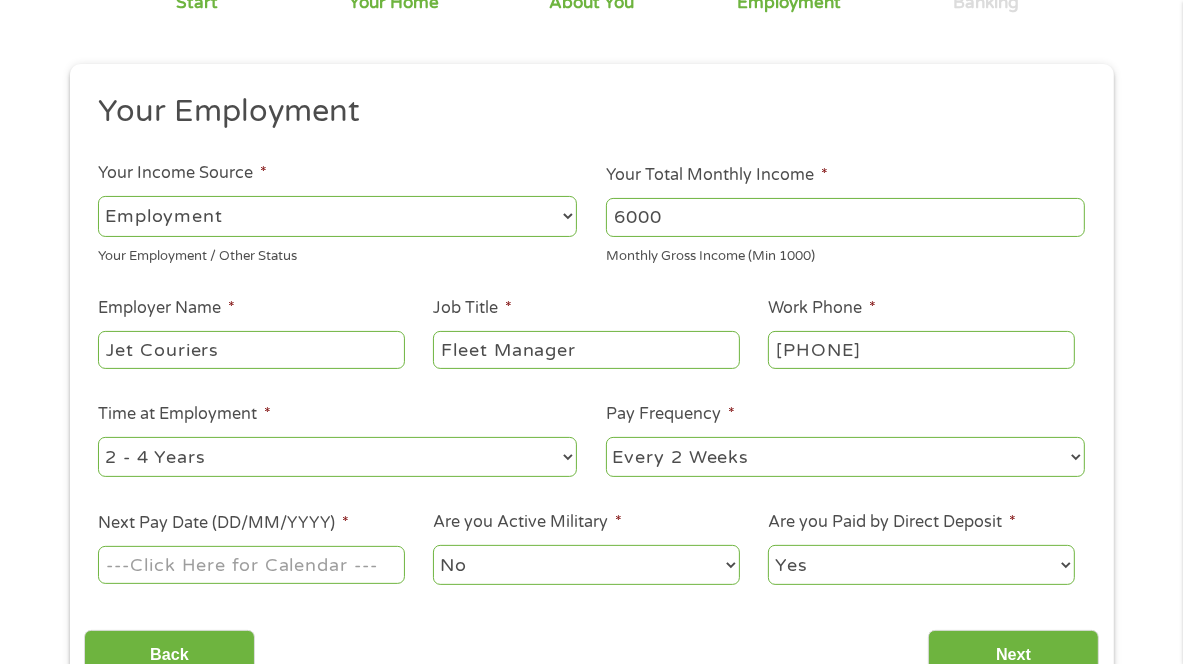 click on "--- Choose one --- 1 Year or less 1 - 2 Years 2 - 4 Years Over 4 Years" at bounding box center (337, 457) 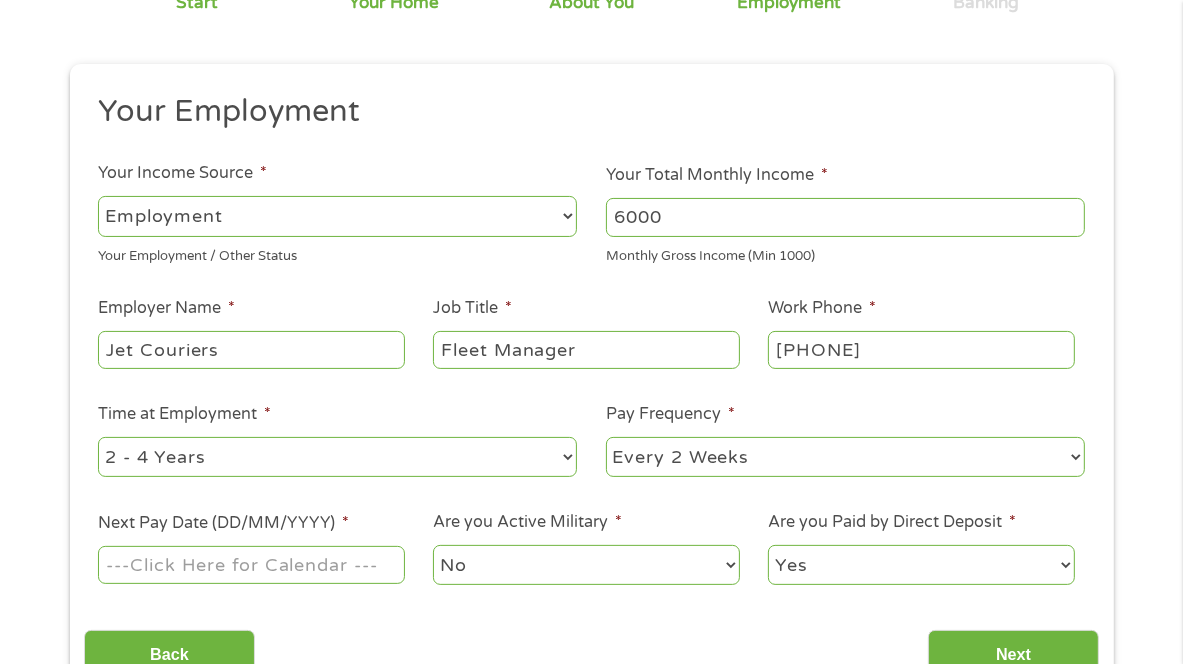 select on "60months" 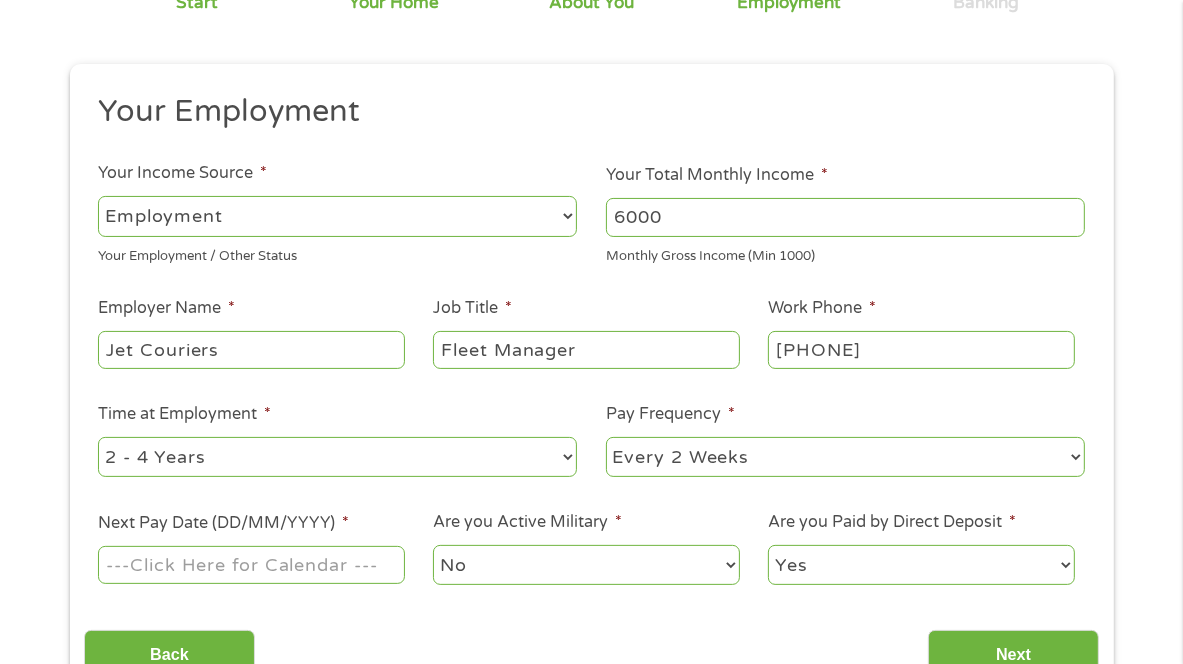 click on "--- Choose one --- 1 Year or less 1 - 2 Years 2 - 4 Years Over 4 Years" at bounding box center (337, 457) 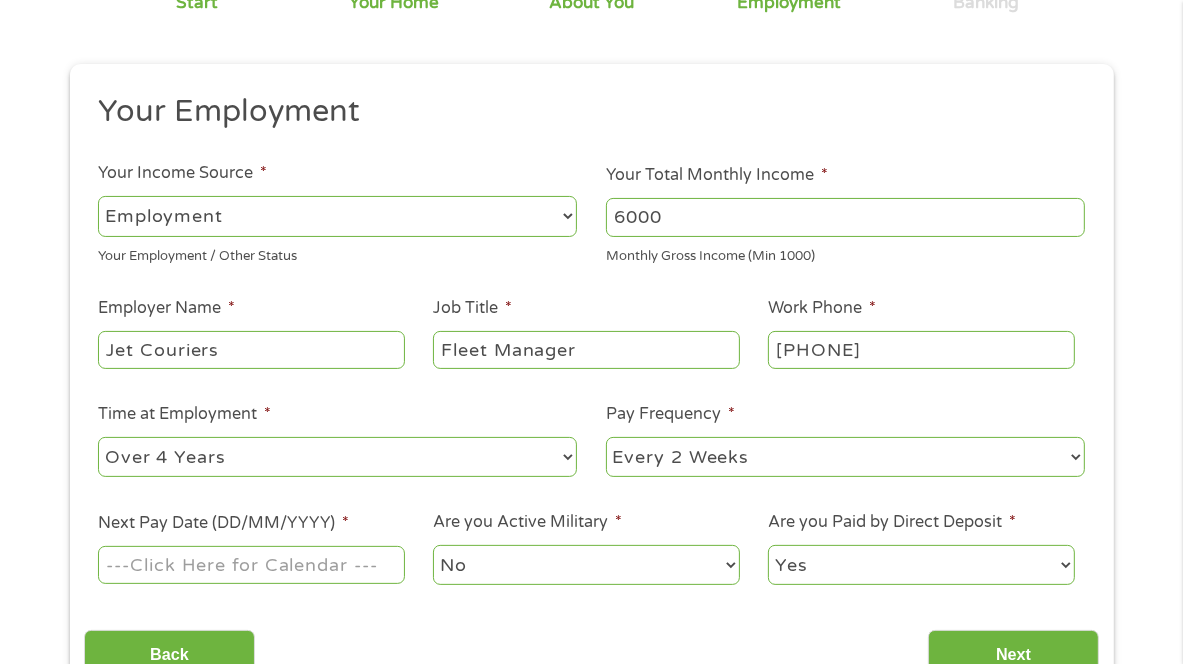 click on "--- Choose one --- Every 2 Weeks Every Week Monthly Semi-Monthly" at bounding box center (845, 457) 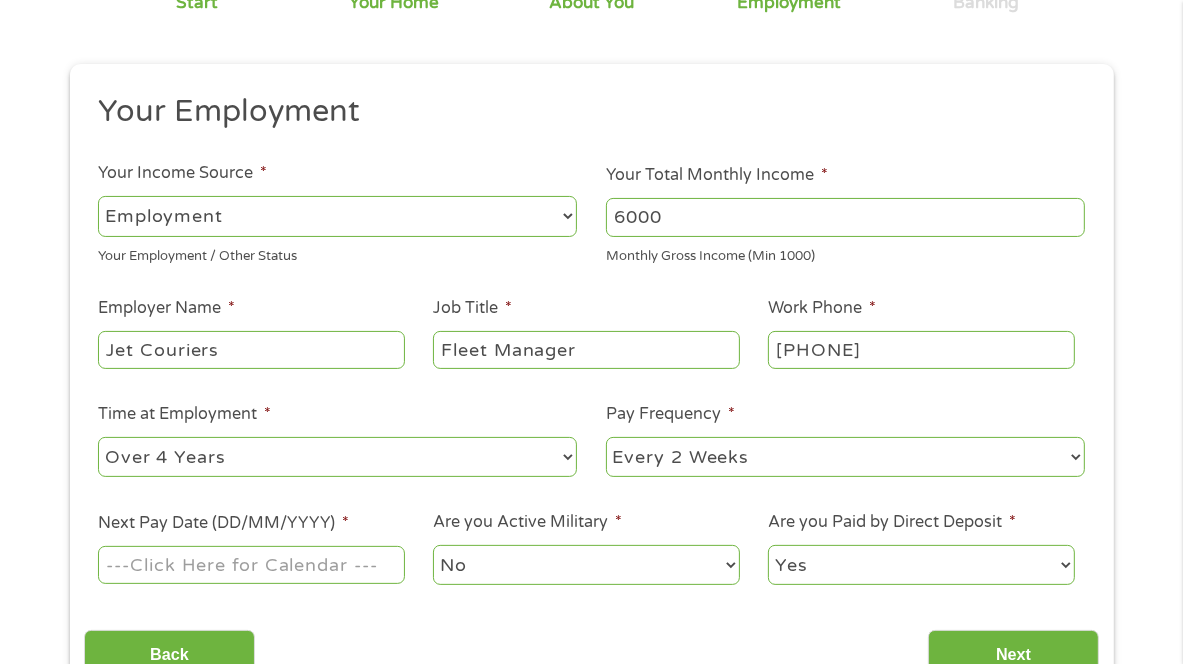 select on "monthly" 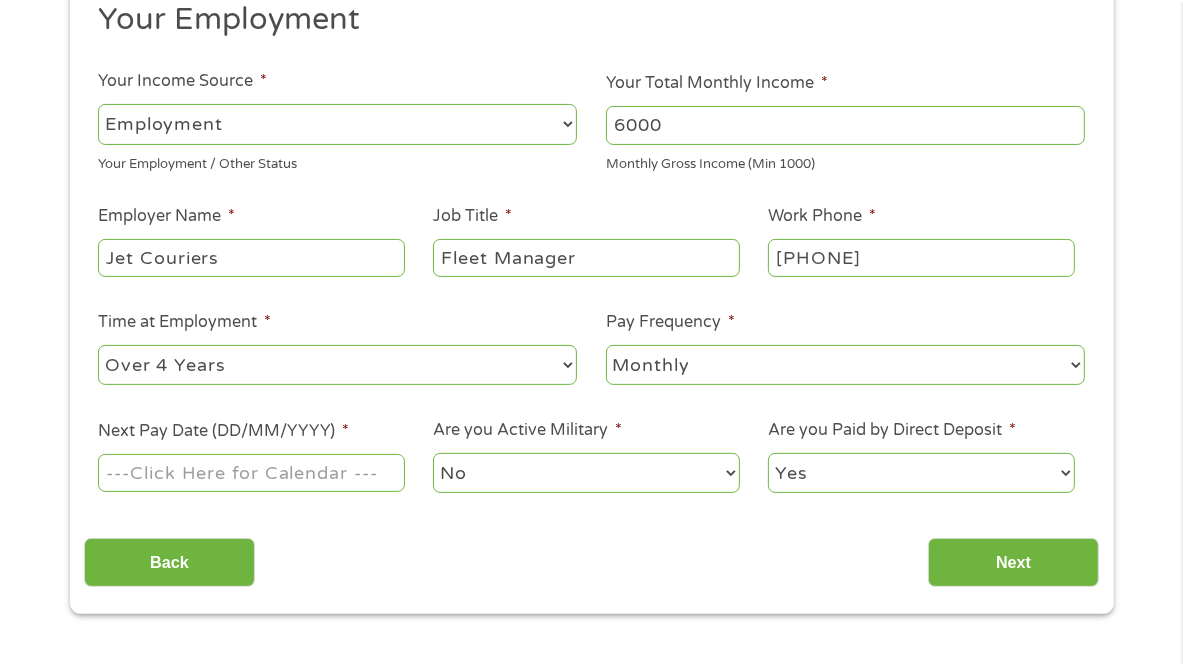 scroll, scrollTop: 400, scrollLeft: 0, axis: vertical 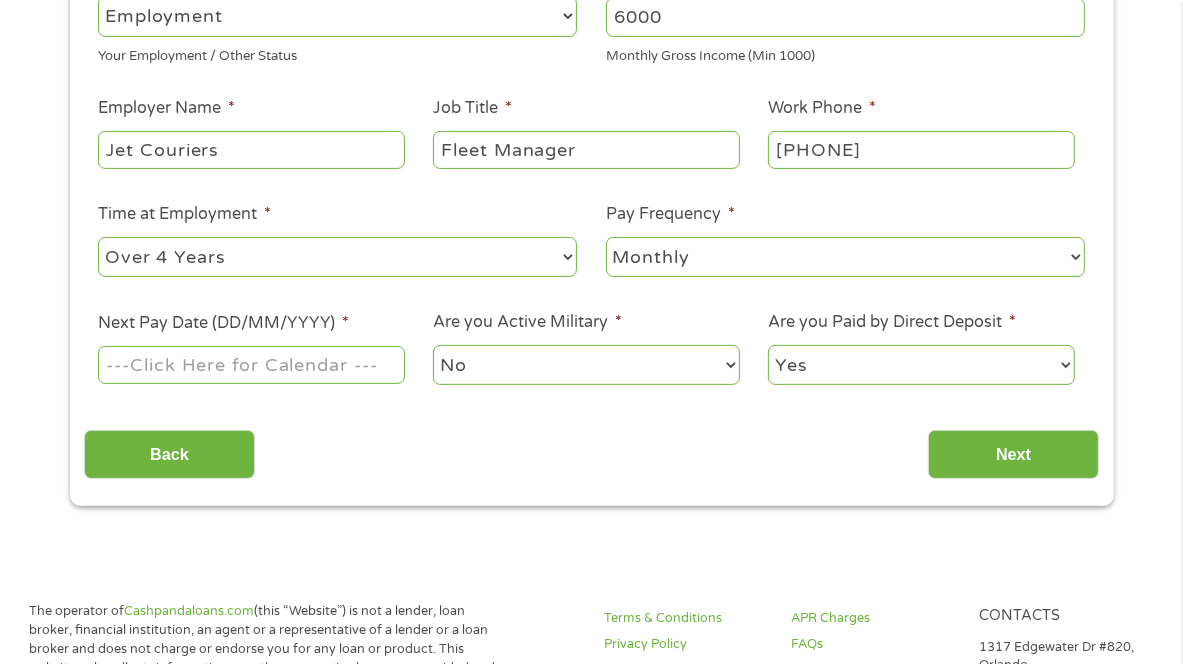 click on "Next Pay Date (DD/MM/YYYY) *" at bounding box center (251, 365) 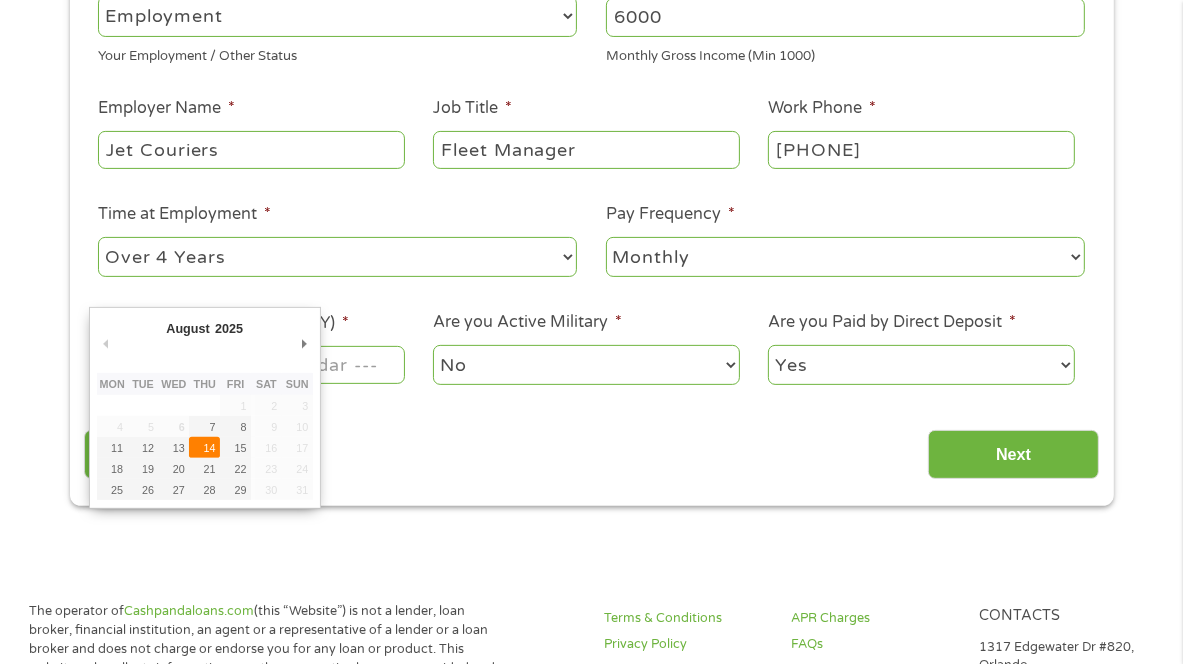 type on "14/08/2025" 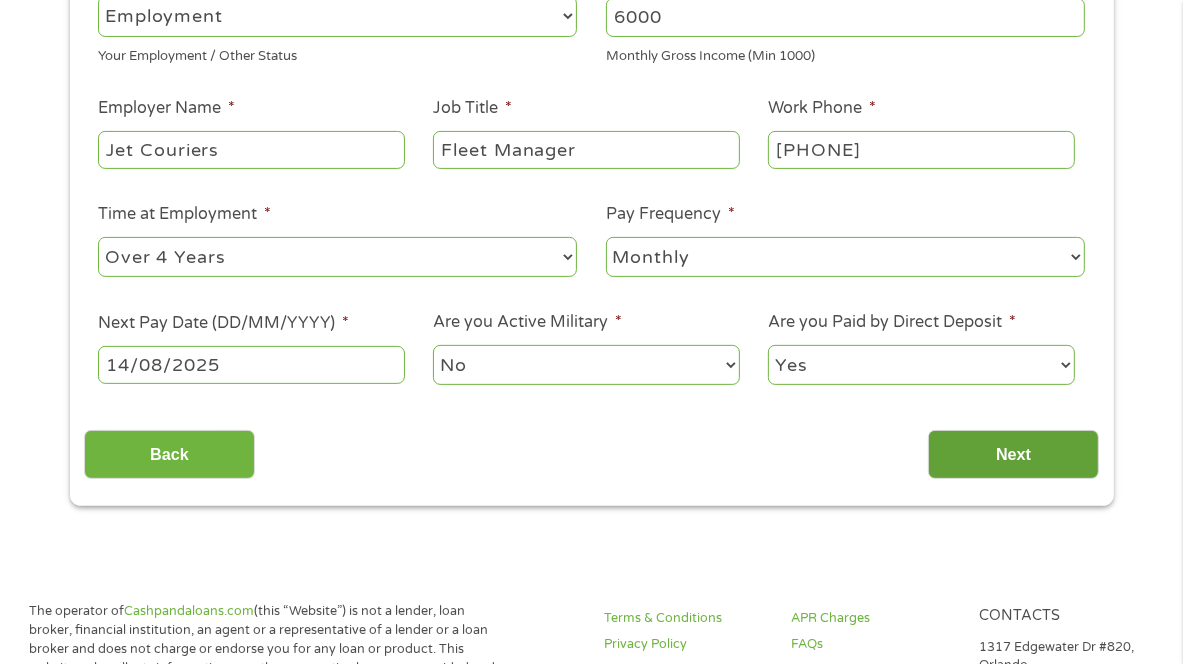 click on "Next" at bounding box center [1013, 454] 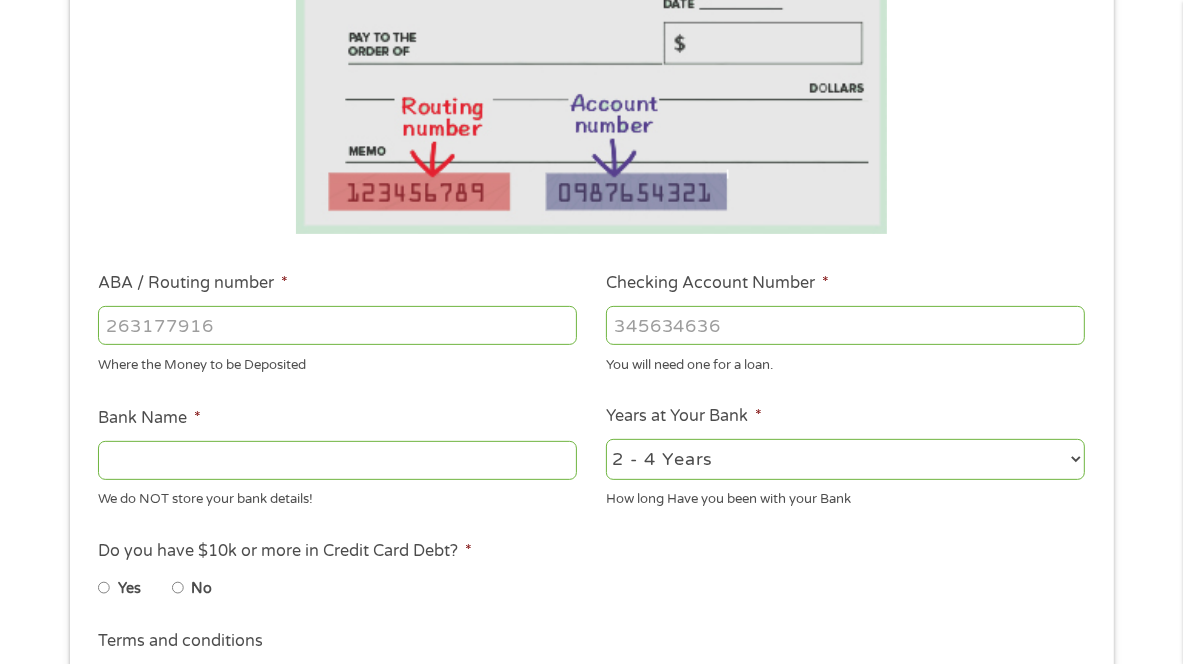 scroll, scrollTop: 8, scrollLeft: 8, axis: both 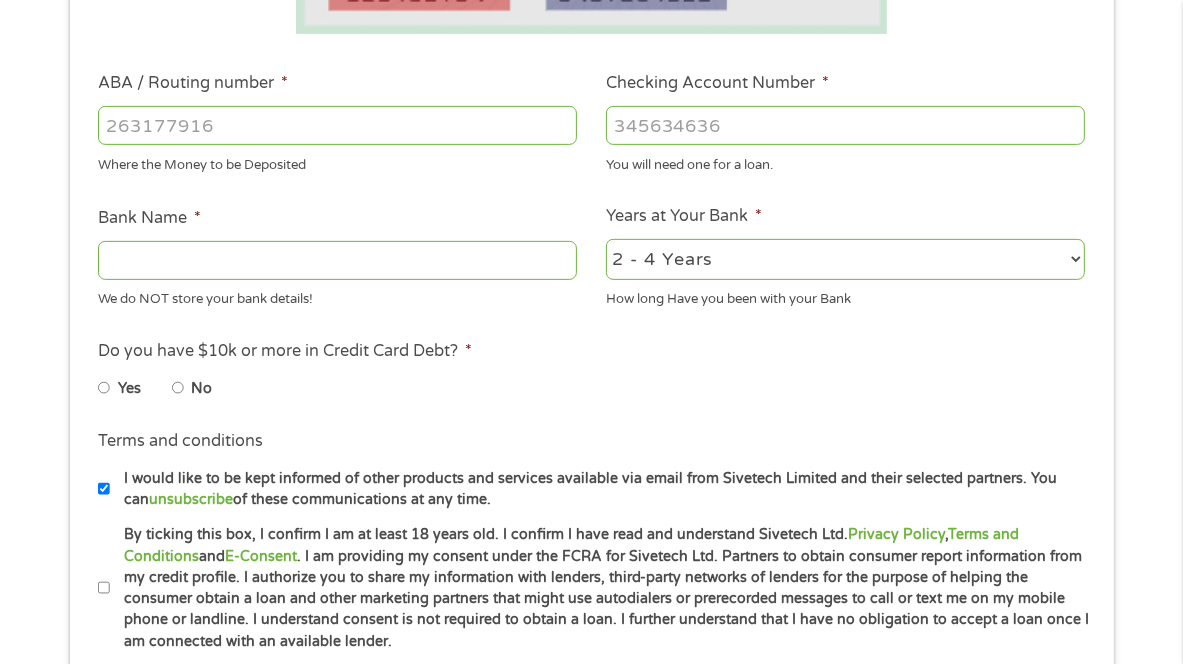 click on "2 - 4 Years 6 - 12 Months 1 - 2 Years Over 4 Years" at bounding box center (845, 259) 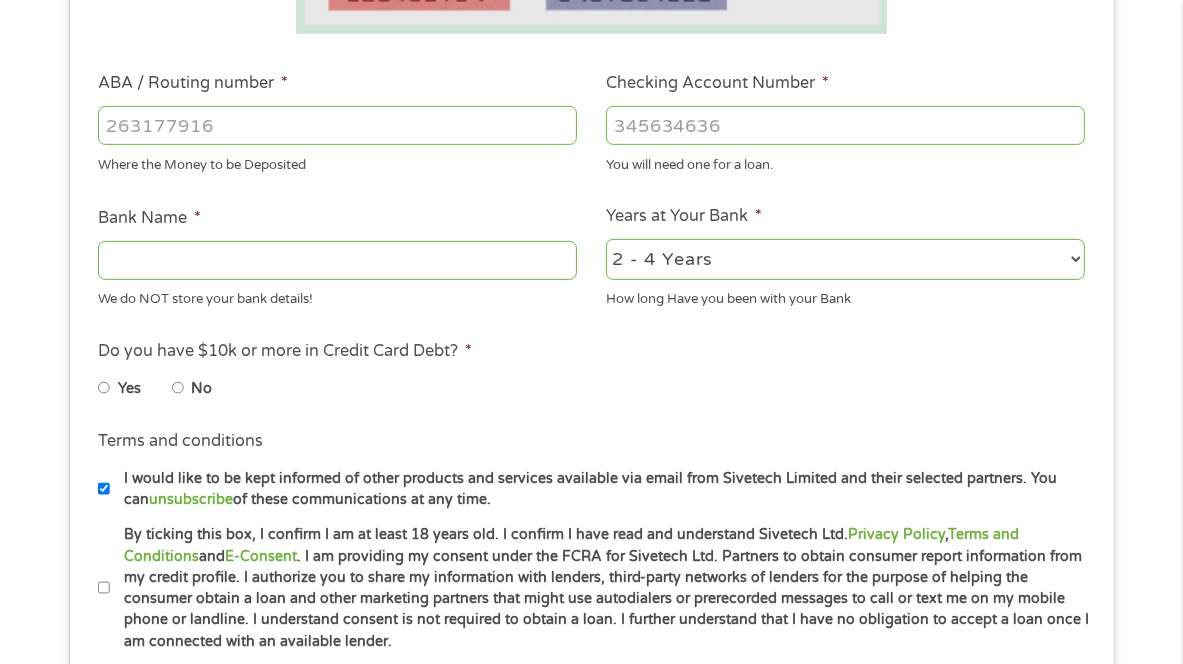 select on "12months" 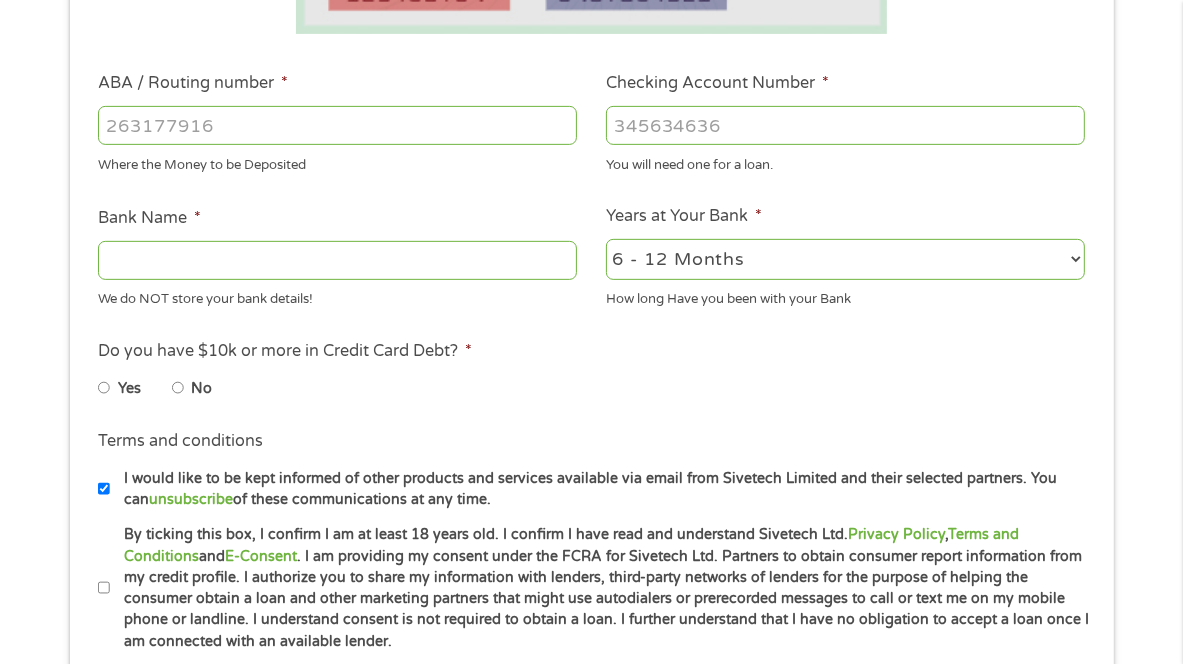 click on "2 - 4 Years 6 - 12 Months 1 - 2 Years Over 4 Years" at bounding box center [845, 259] 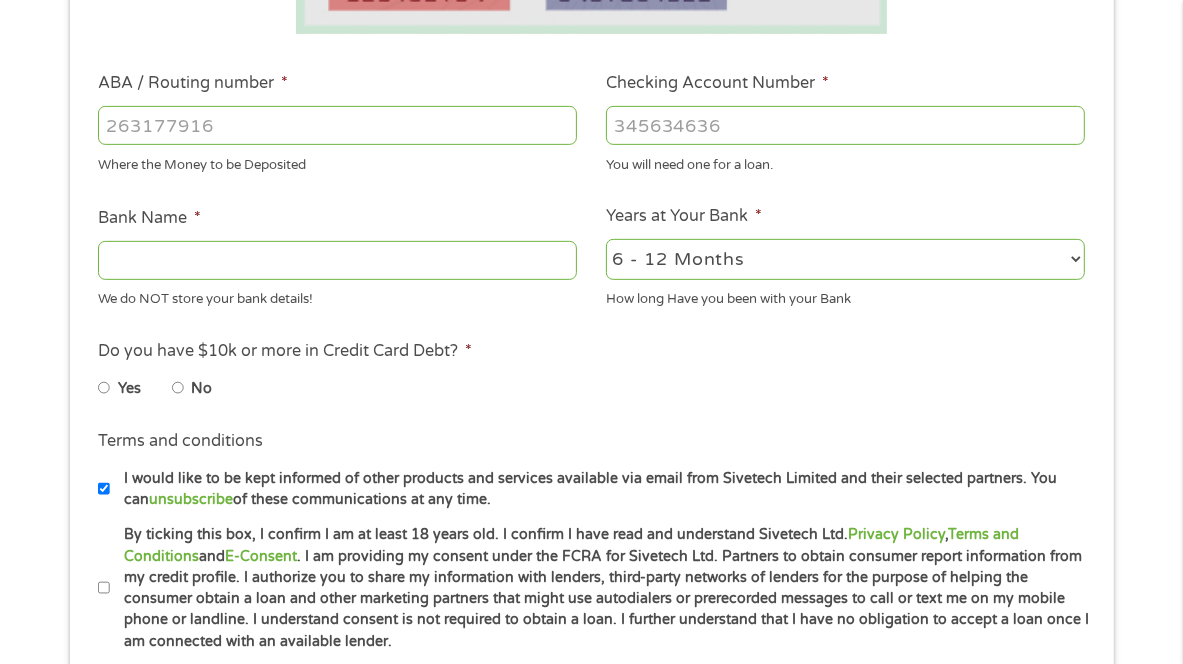 click on "Bank Information Where do you want the funds deposited? ABA / Routing number * Where the Money to be Deposited Checking Account Number * You will need one for a loan. Bank Name * We do NOT store your bank details! Years at Your Bank * 2 - 4 Years 6 - 12 Months 1 - 2 Years Over 4 Years How long Have you been with your Bank This field is hidden when viewing the form My Credit Score --- Choose one --- Not Sure Excellent (700+) Good (600-700) Fair (500 - 600) Poor (under 500) * This choice Won’t affect your application This field is hidden when viewing the form Loan Reason --- Choose one --- Debt Consolidation Paying Bills Credit Card Bills Student Loan Home Improvement Big Purchase Medical Expenses Vacation Other * This choice Won’t affect your application Do you have $10k or more in Credit Card Debt? *
Yes
No
Terms and conditions
unsubscribe   of these communications at any time.
Terms and conditions *
,  Tree" at bounding box center (591, 172) 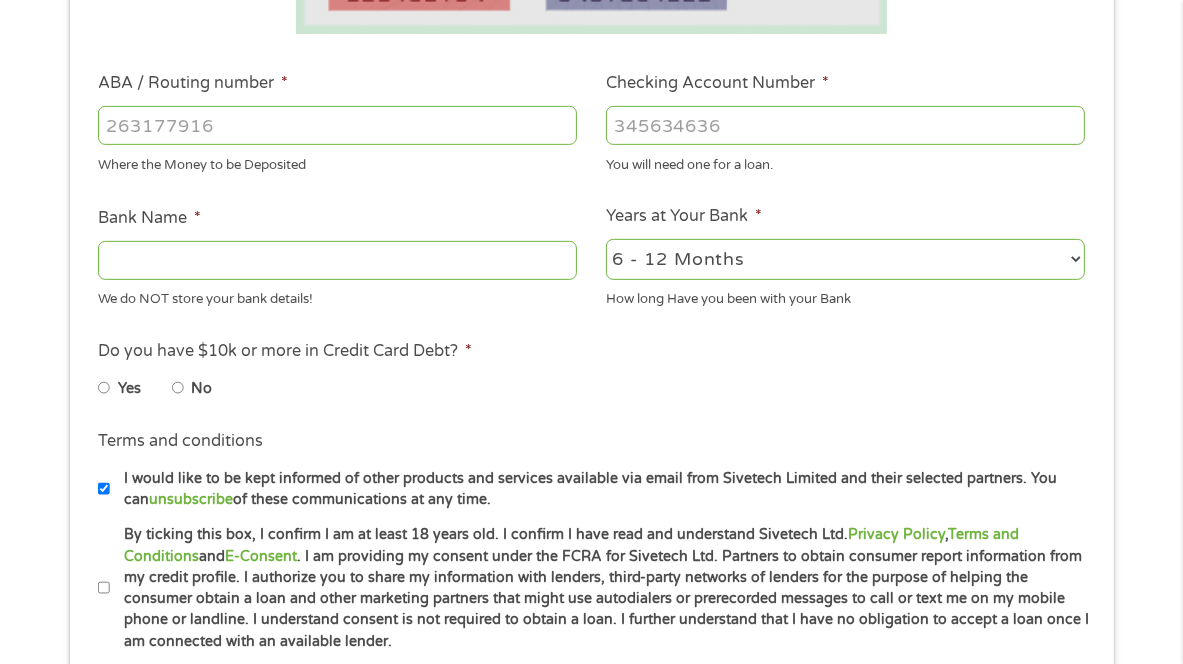 click on "No" at bounding box center (178, 388) 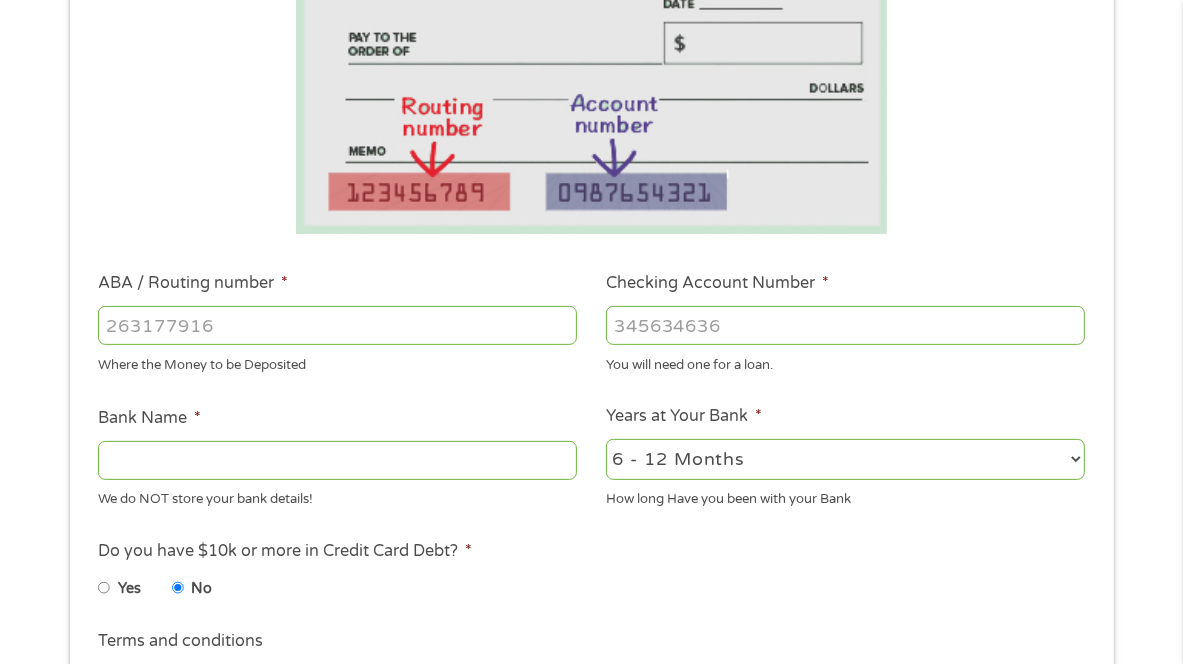 scroll, scrollTop: 600, scrollLeft: 0, axis: vertical 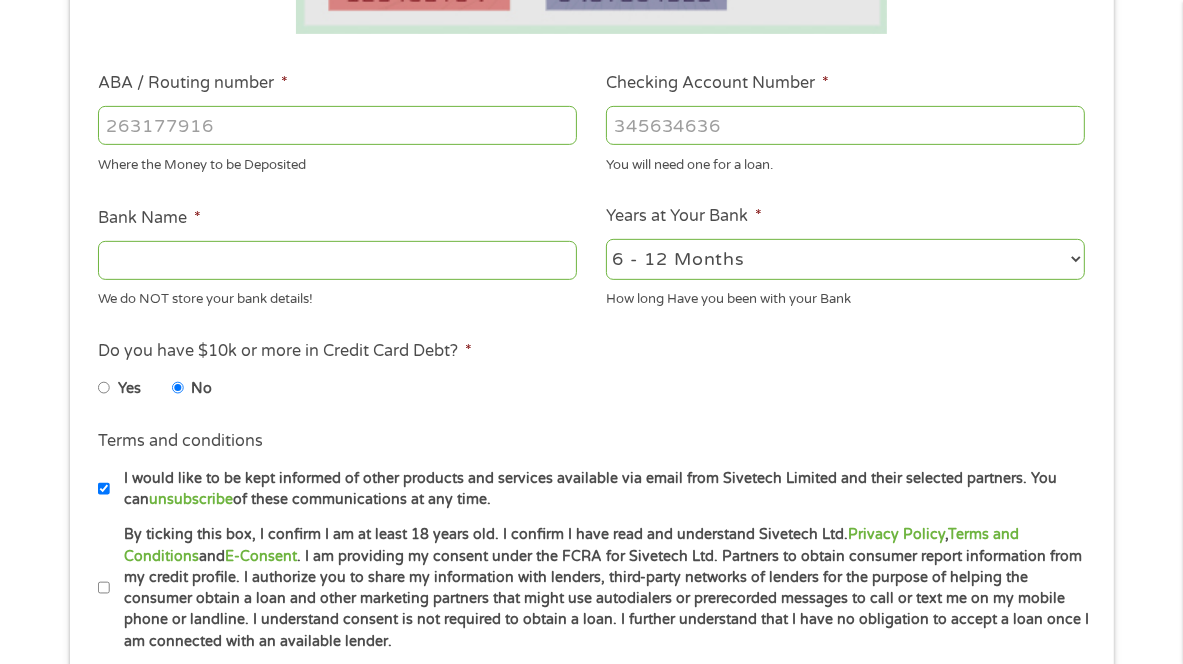 click on "ABA / Routing number *" at bounding box center [337, 125] 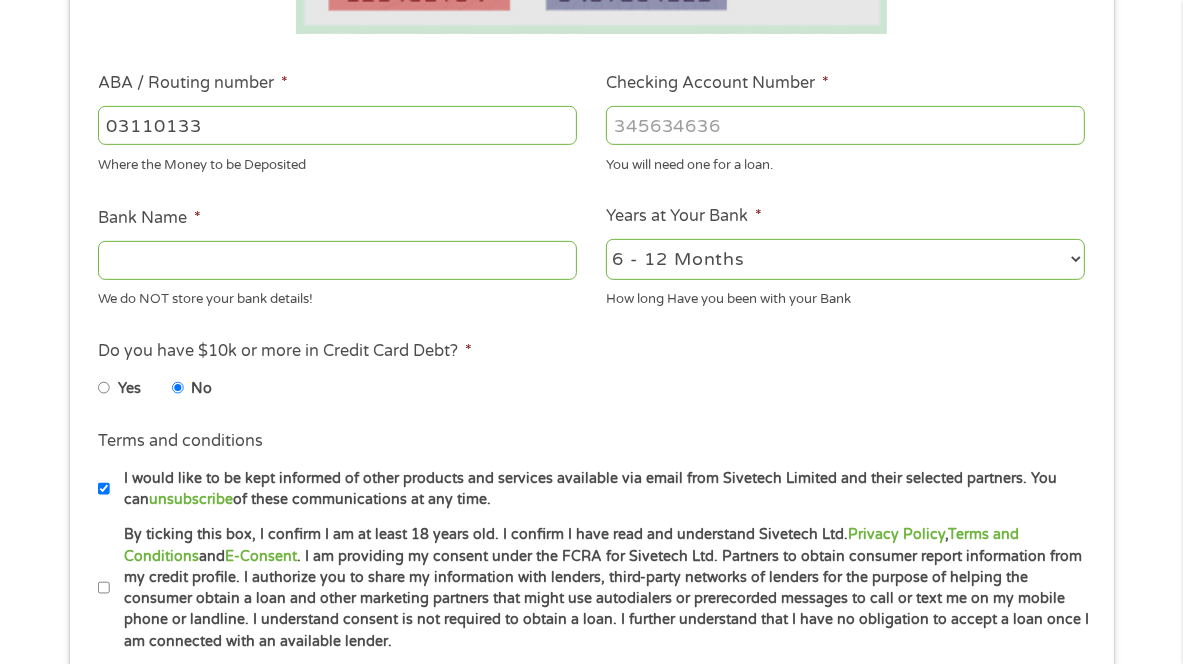 type on "031101334" 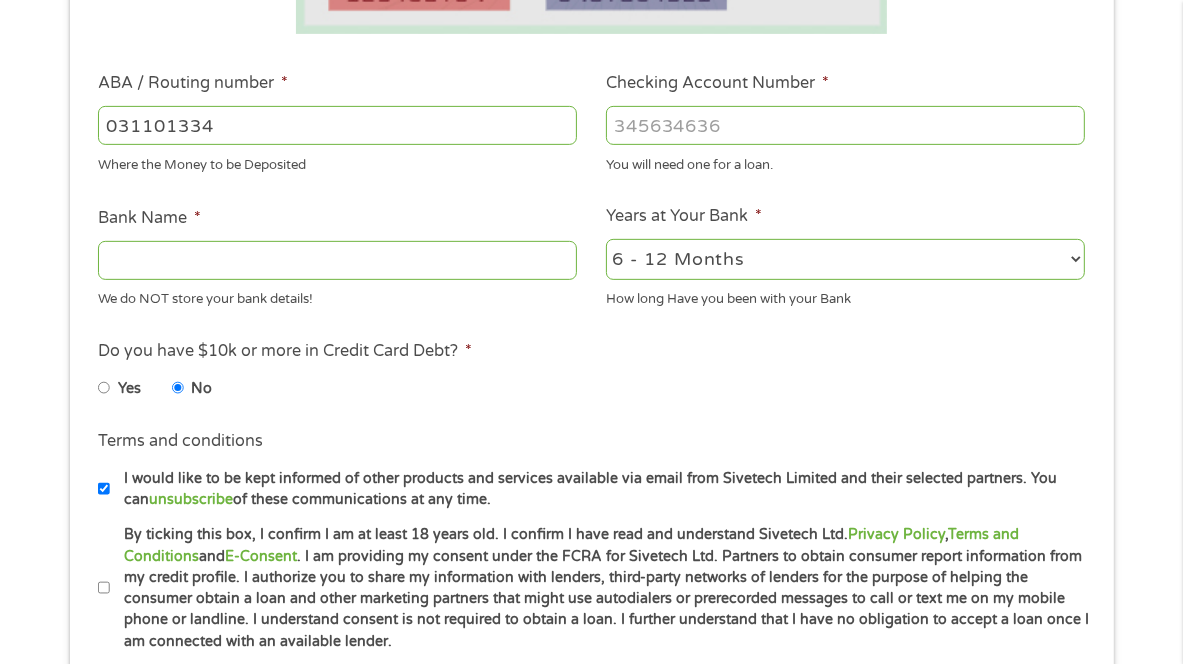 type on "SoFi Bank, National Association" 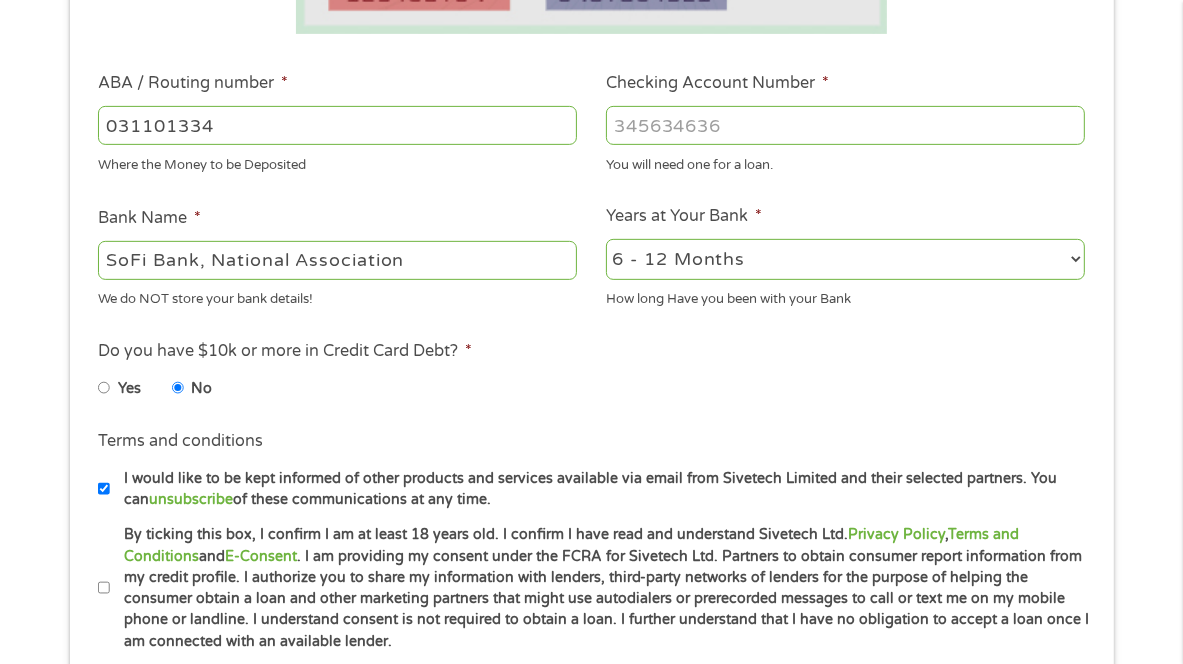 type on "031101334" 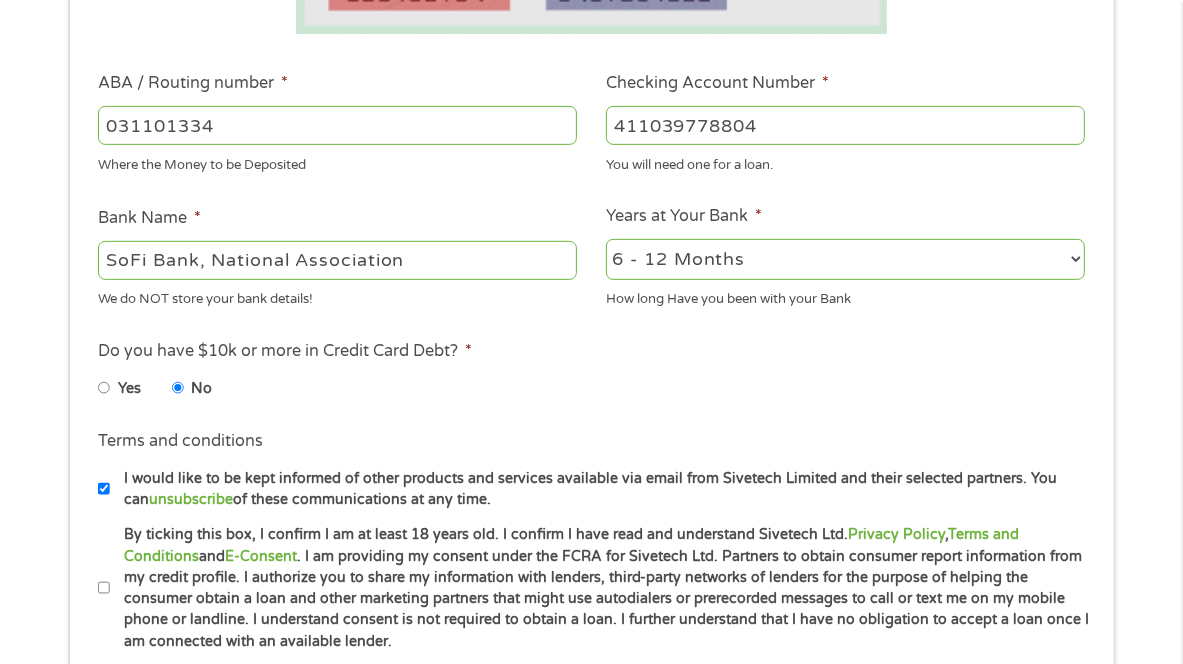 type on "411039778804" 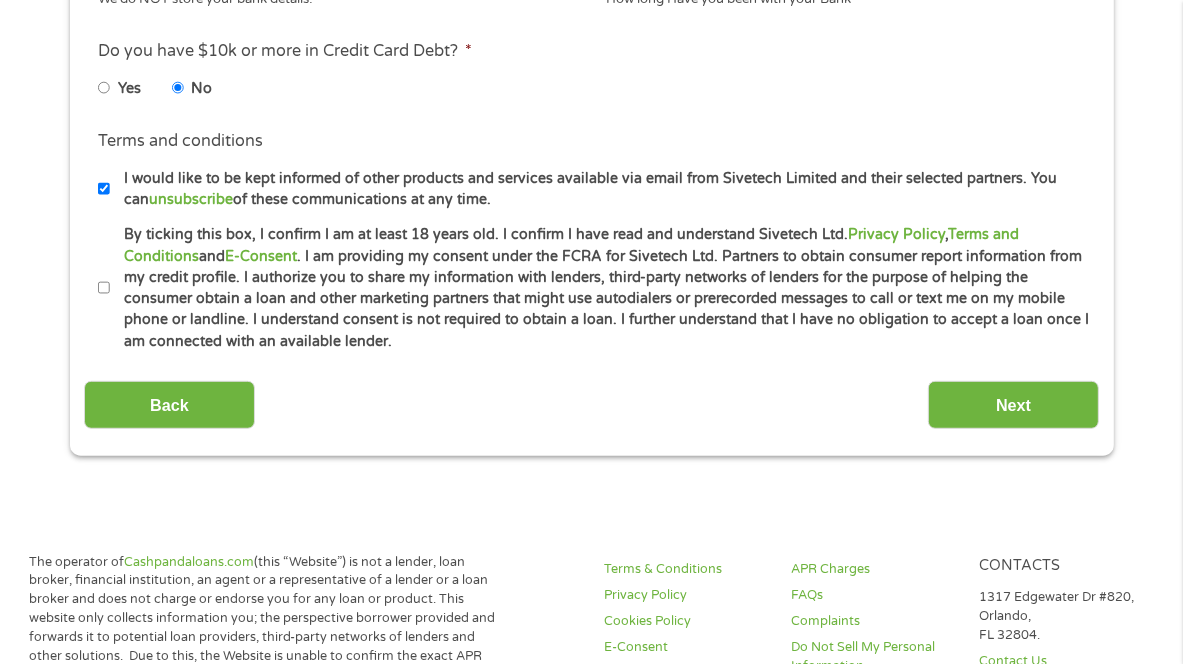 click on "By ticking this box, I confirm I am at least 18 years old. I confirm I have read and understand Sivetech Ltd.  Privacy Policy ,  Terms and Conditions  and  E-Consent . I am providing my consent under the FCRA for Sivetech Ltd. Partners to obtain consumer report information from my credit profile. I authorize you to share my information with lenders, third-party networks of lenders for the purpose of helping the consumer obtain a loan and other marketing partners that might use autodialers or prerecorded messages to call or text me on my mobile phone or landline. I understand consent is not required to obtain a loan. I further understand that I have no obligation to accept a loan once I am connected with an available lender." at bounding box center (104, 288) 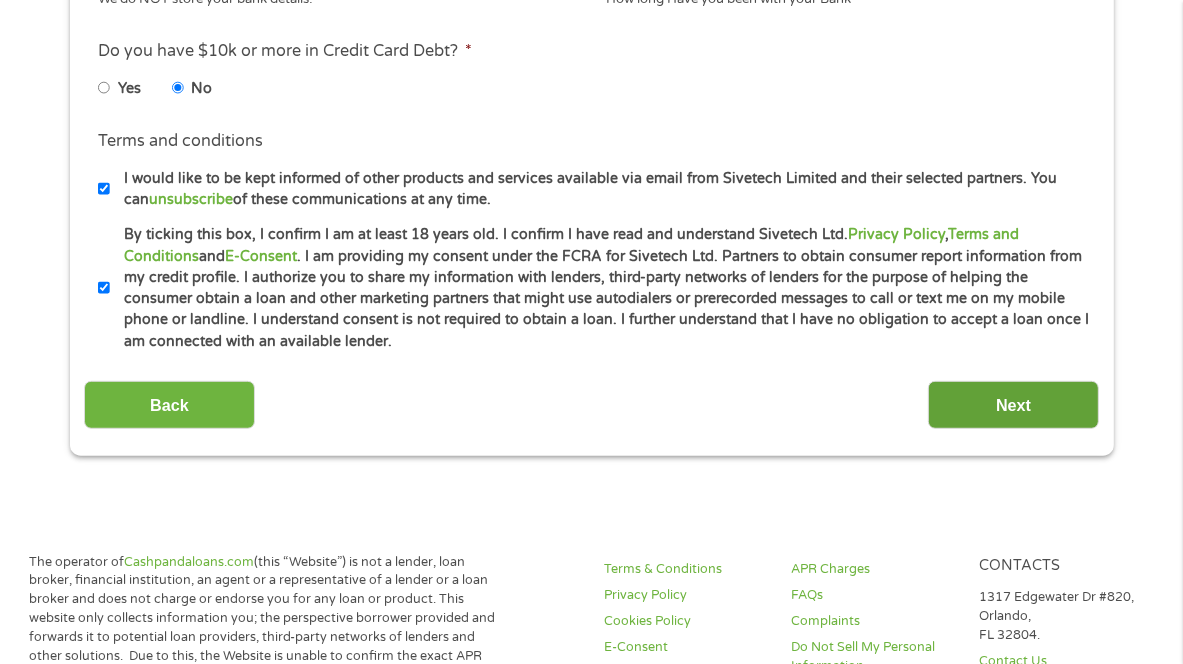 click on "Next" at bounding box center [1013, 405] 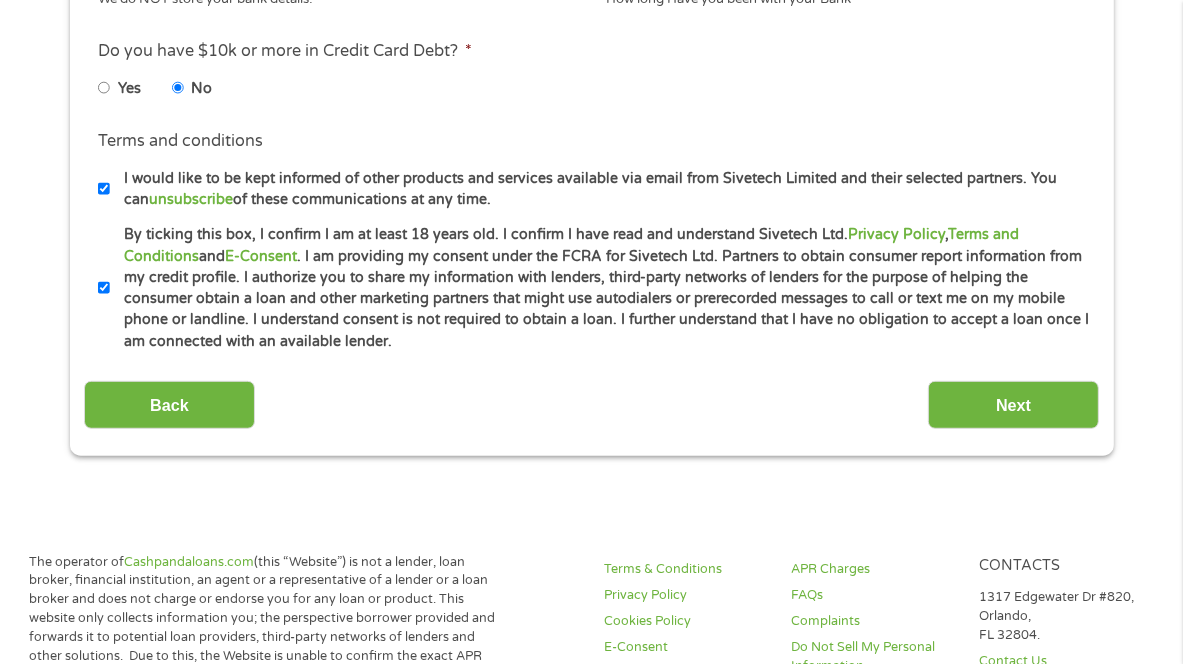 scroll, scrollTop: 8, scrollLeft: 8, axis: both 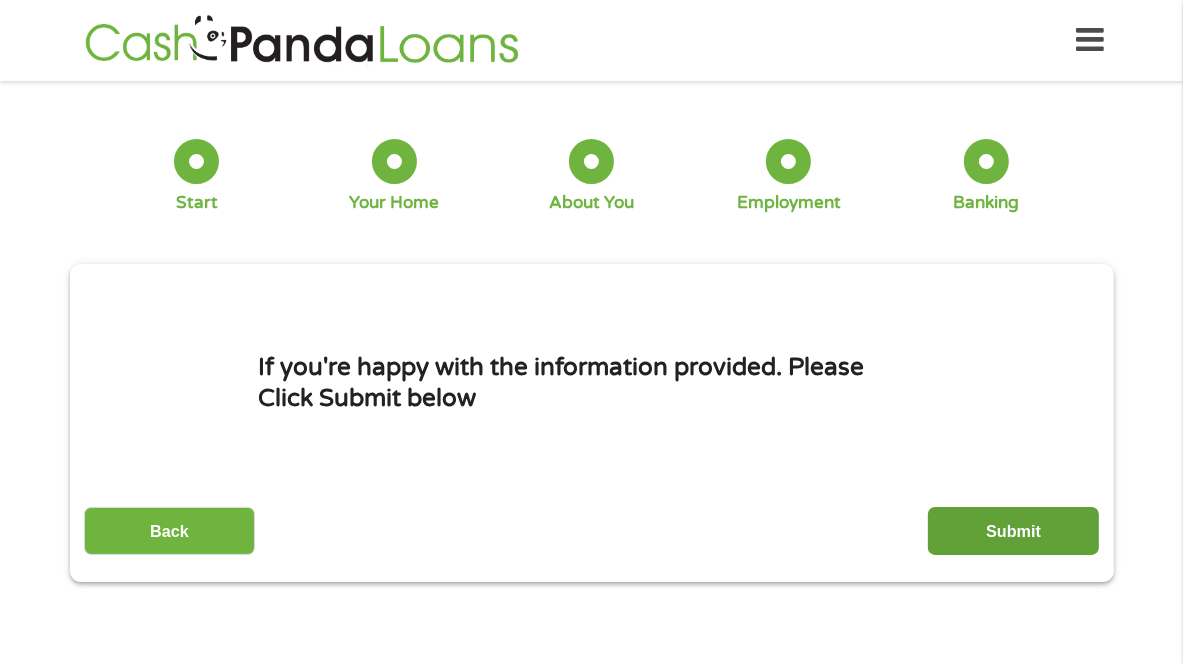 click on "Submit" at bounding box center [1013, 531] 